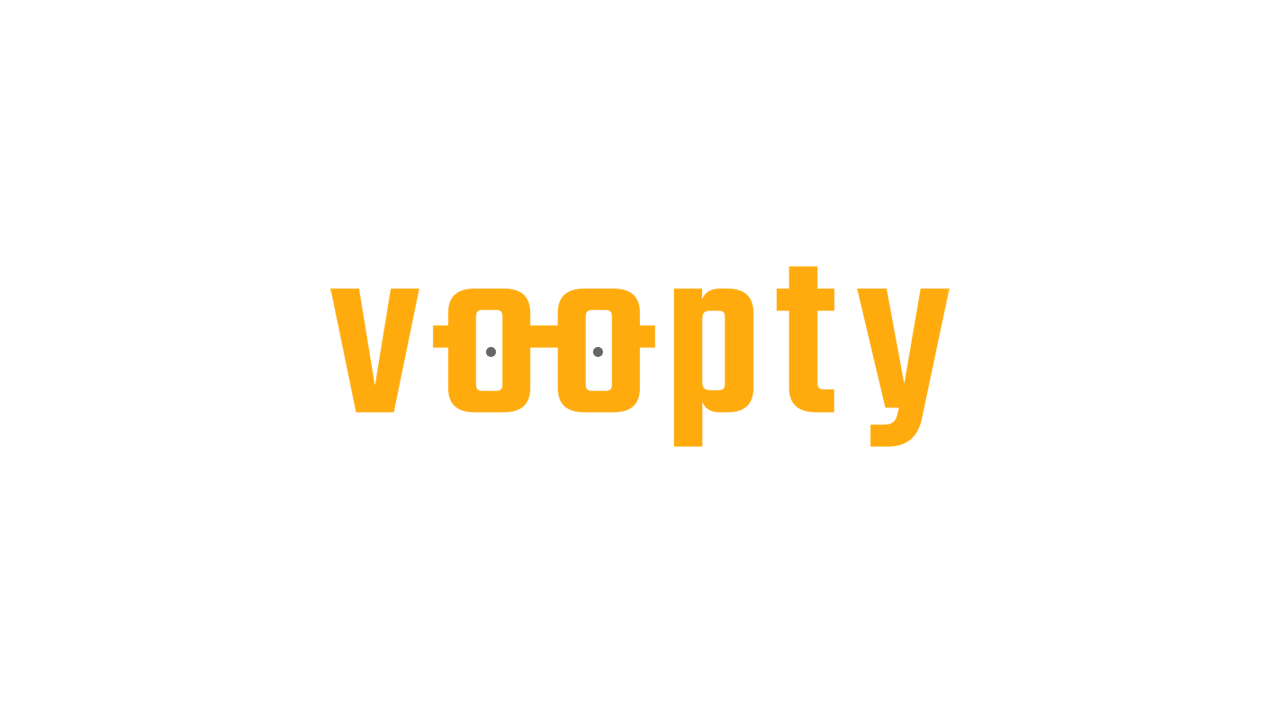 scroll, scrollTop: 0, scrollLeft: 0, axis: both 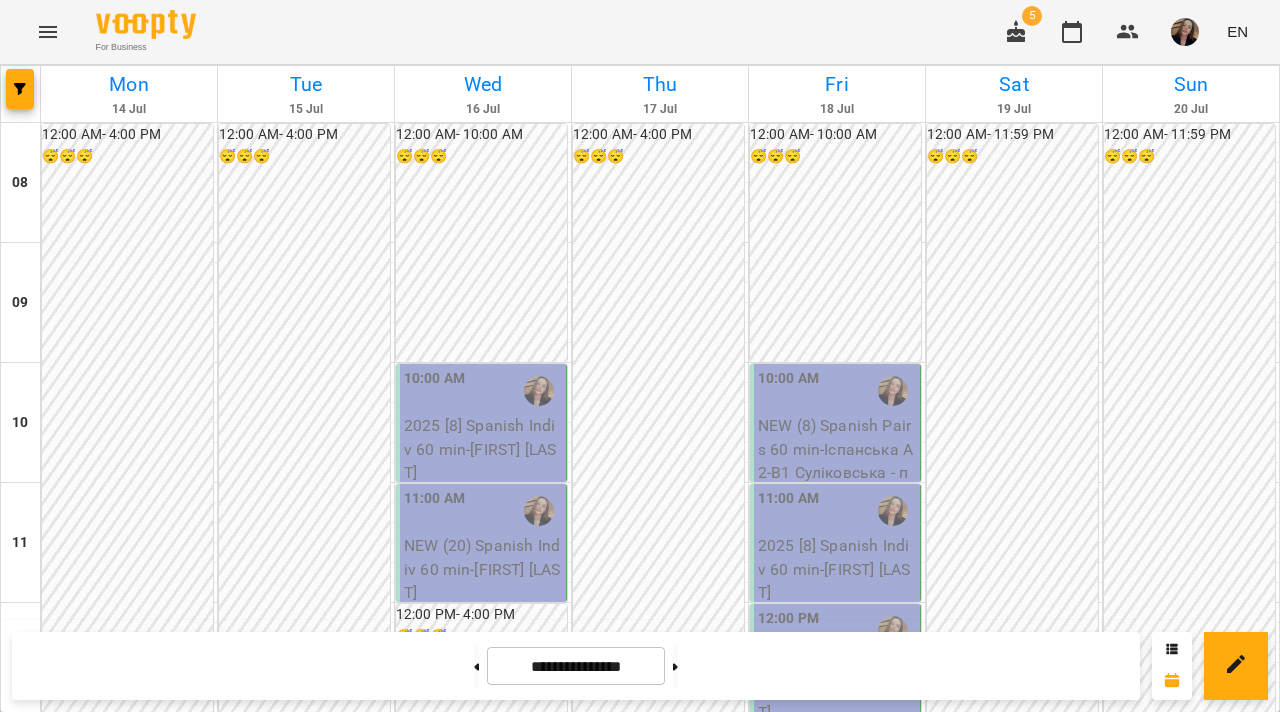 click at bounding box center [1185, 32] 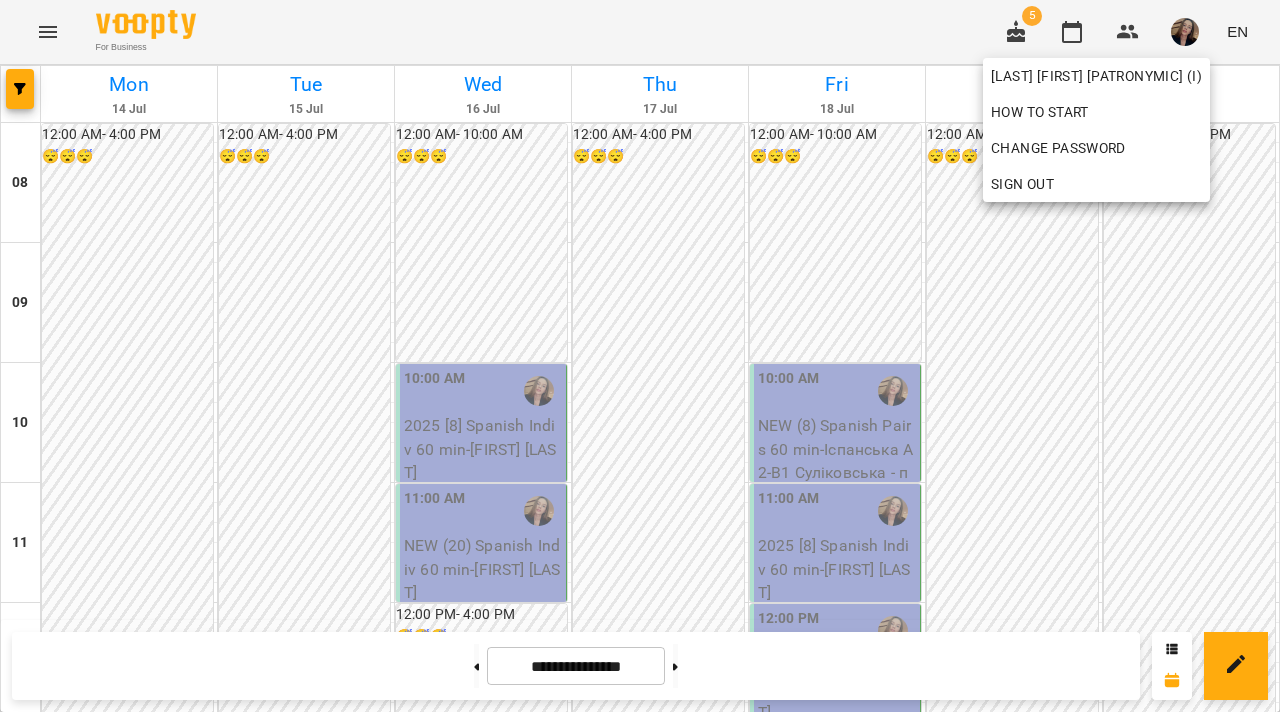 click at bounding box center (640, 356) 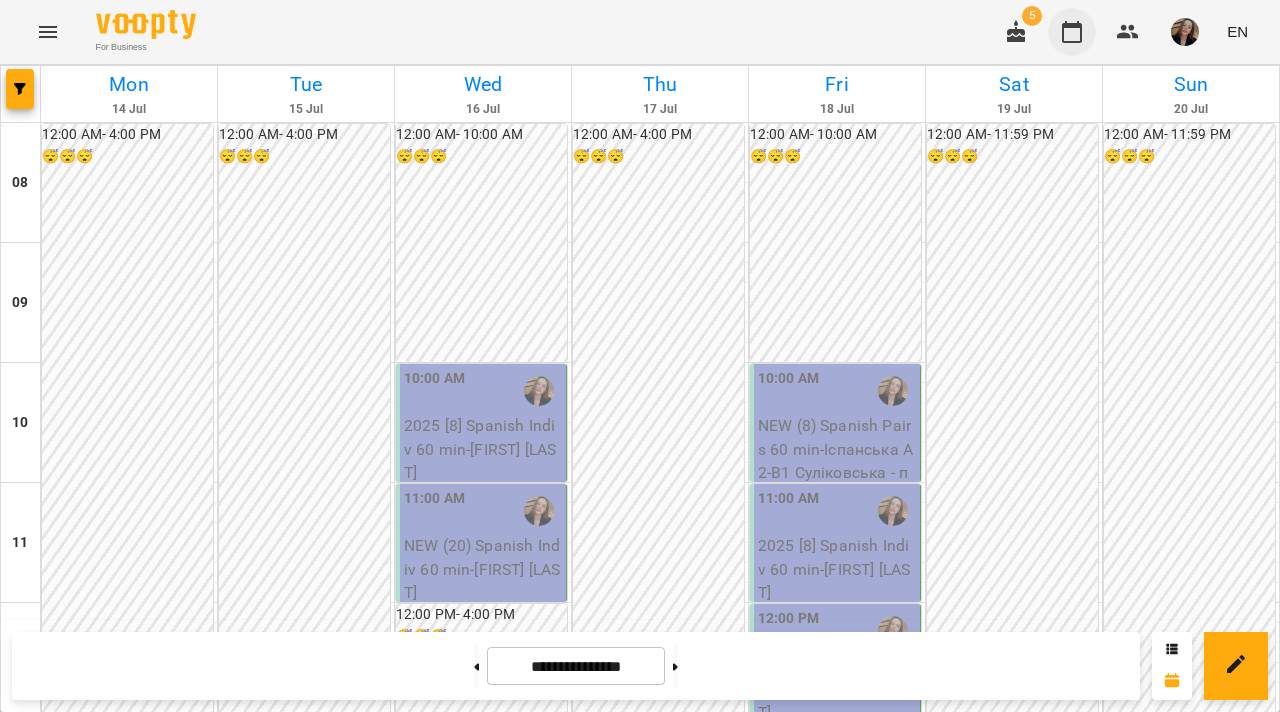 click 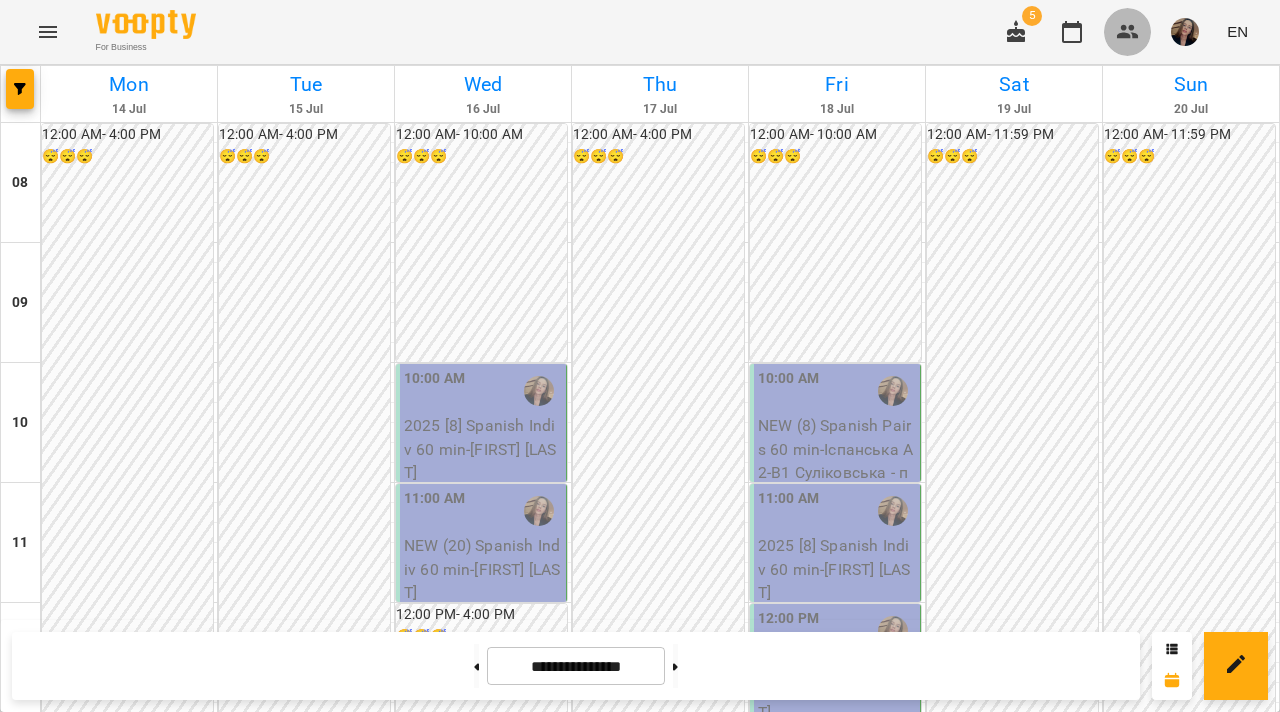 click at bounding box center (1128, 32) 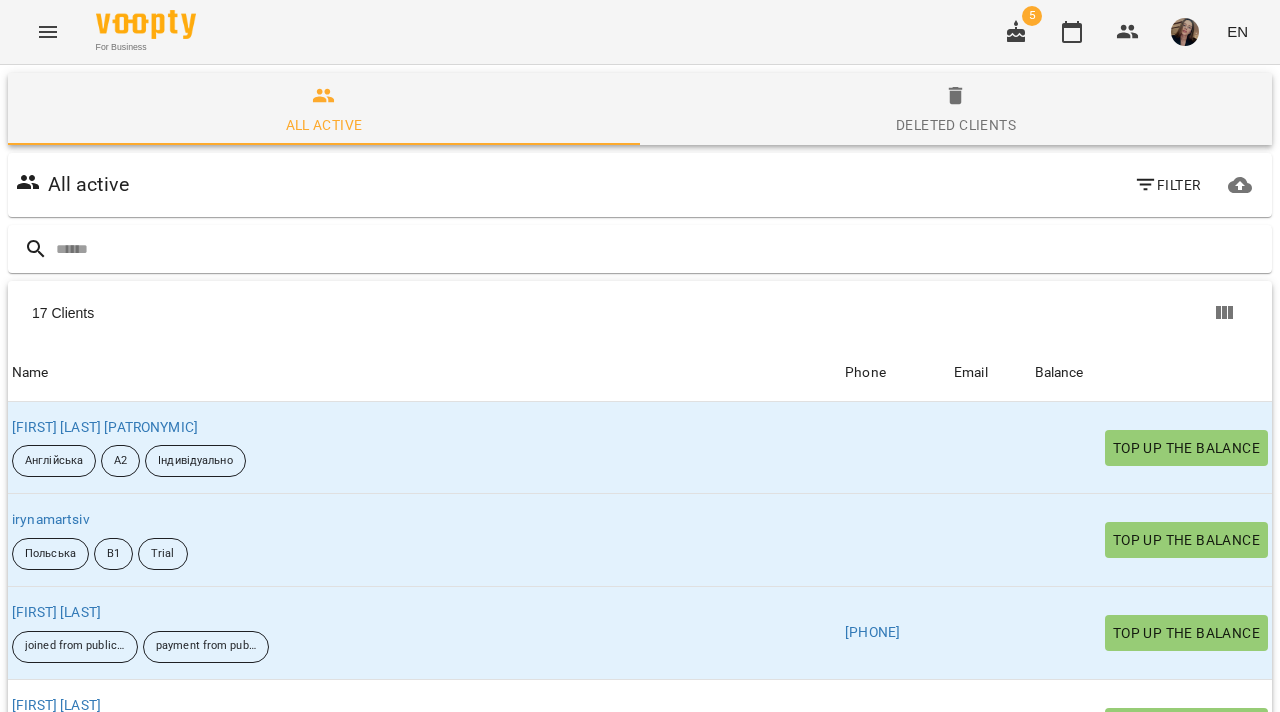 click at bounding box center [1185, 32] 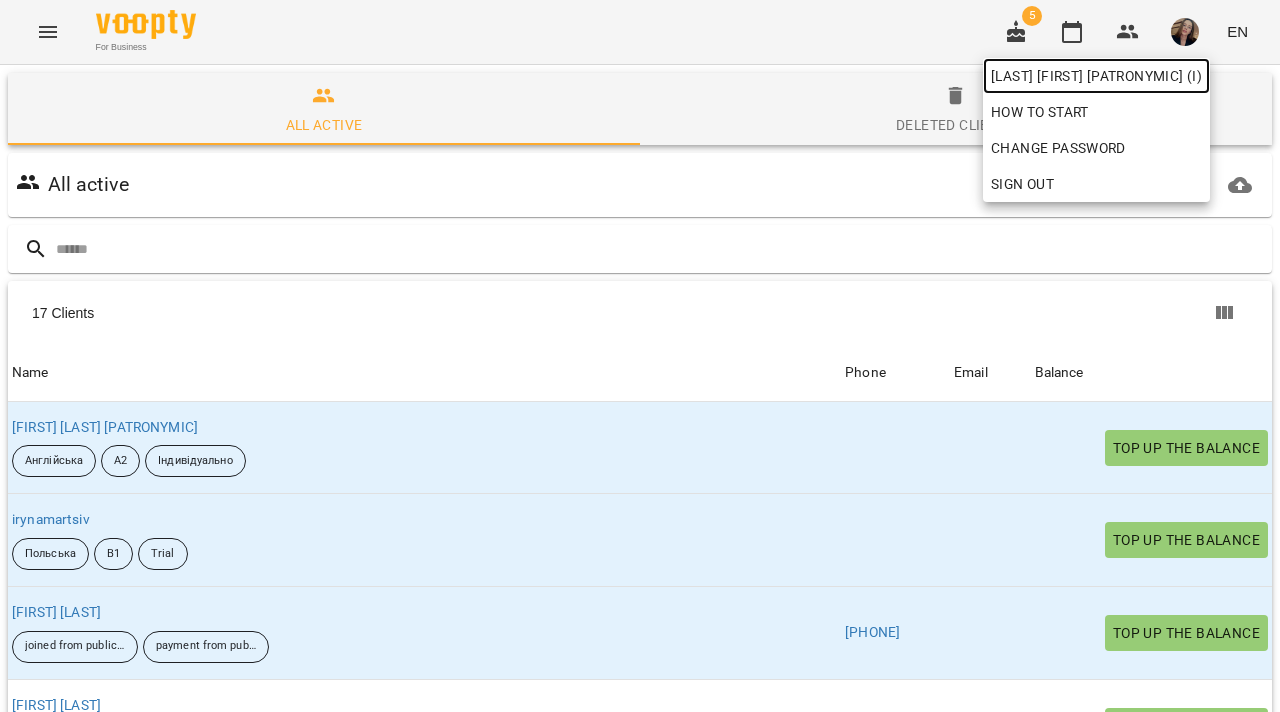 click on "[FIRST] [LAST] (і)" at bounding box center (1096, 76) 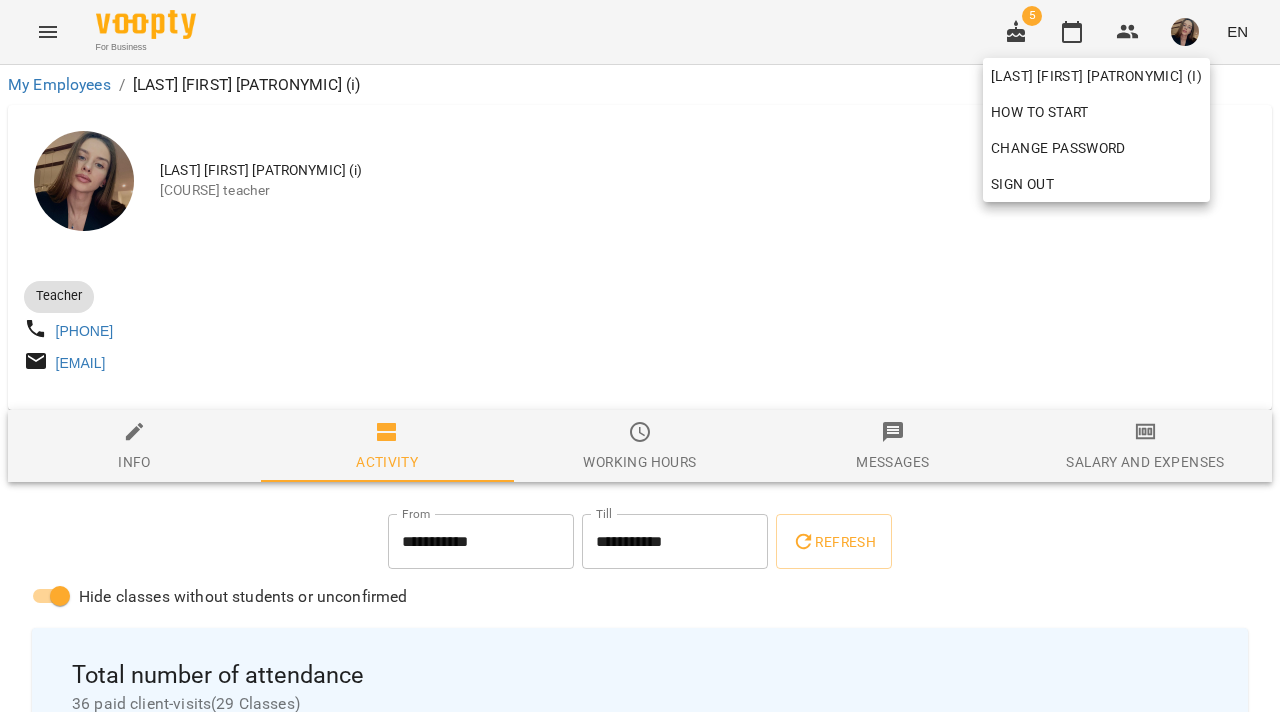 click at bounding box center (640, 356) 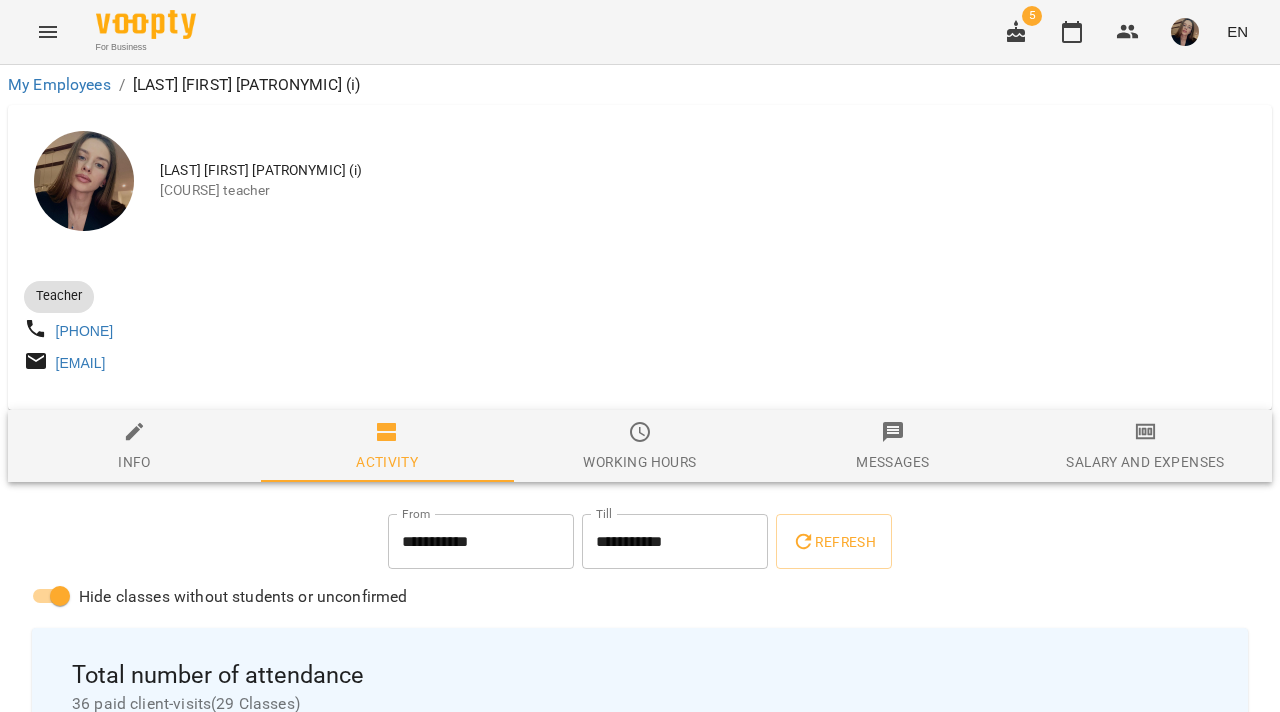 click on "Working hours" at bounding box center (640, 447) 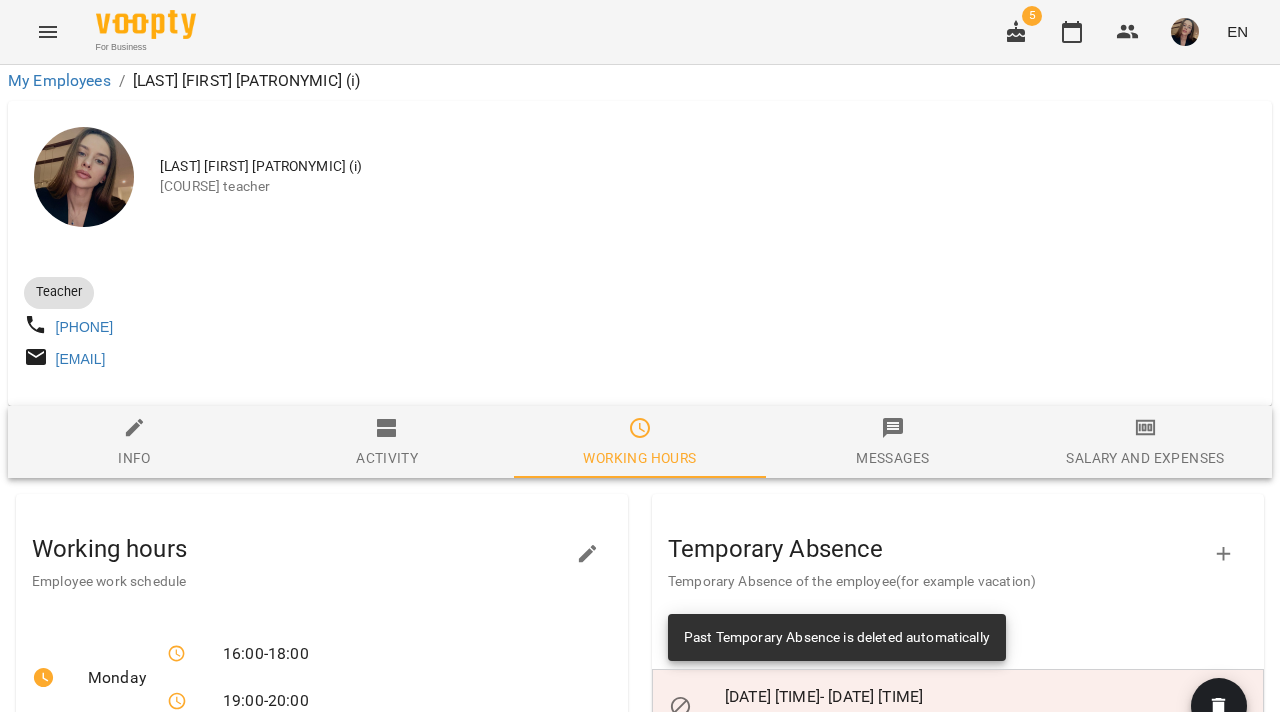 scroll, scrollTop: 281, scrollLeft: 0, axis: vertical 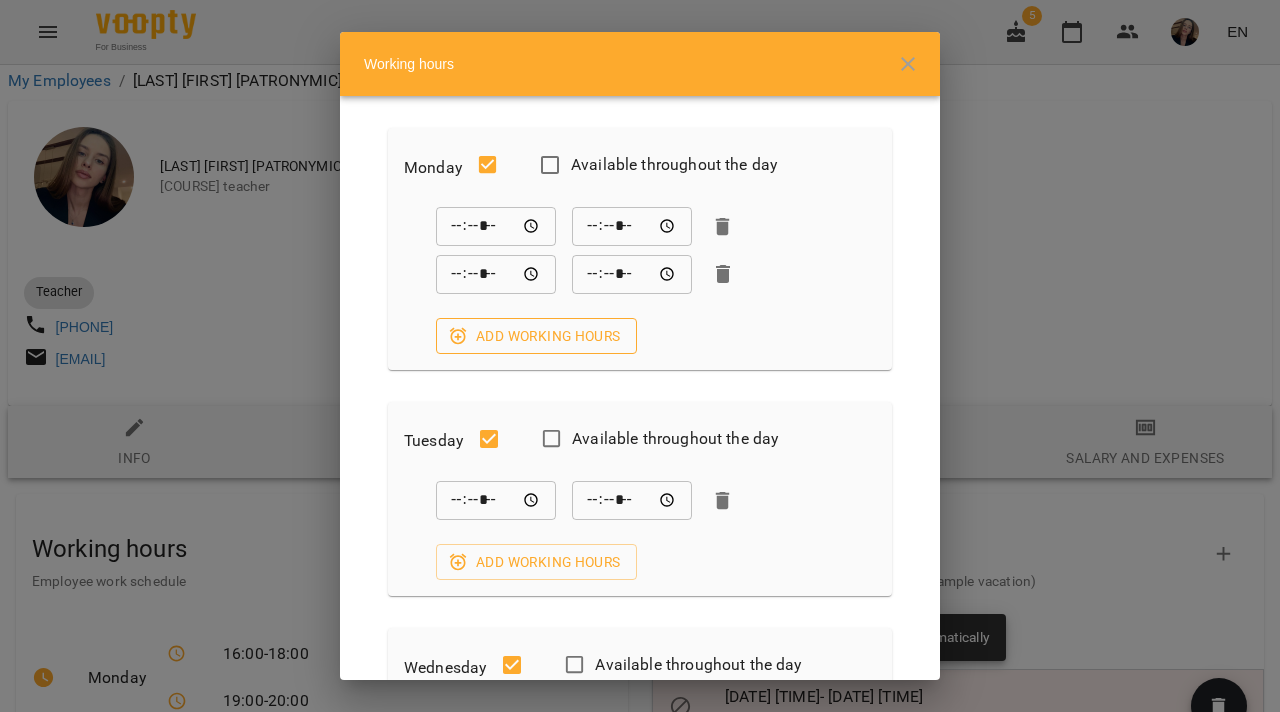 click on "Add working hours" at bounding box center (536, 336) 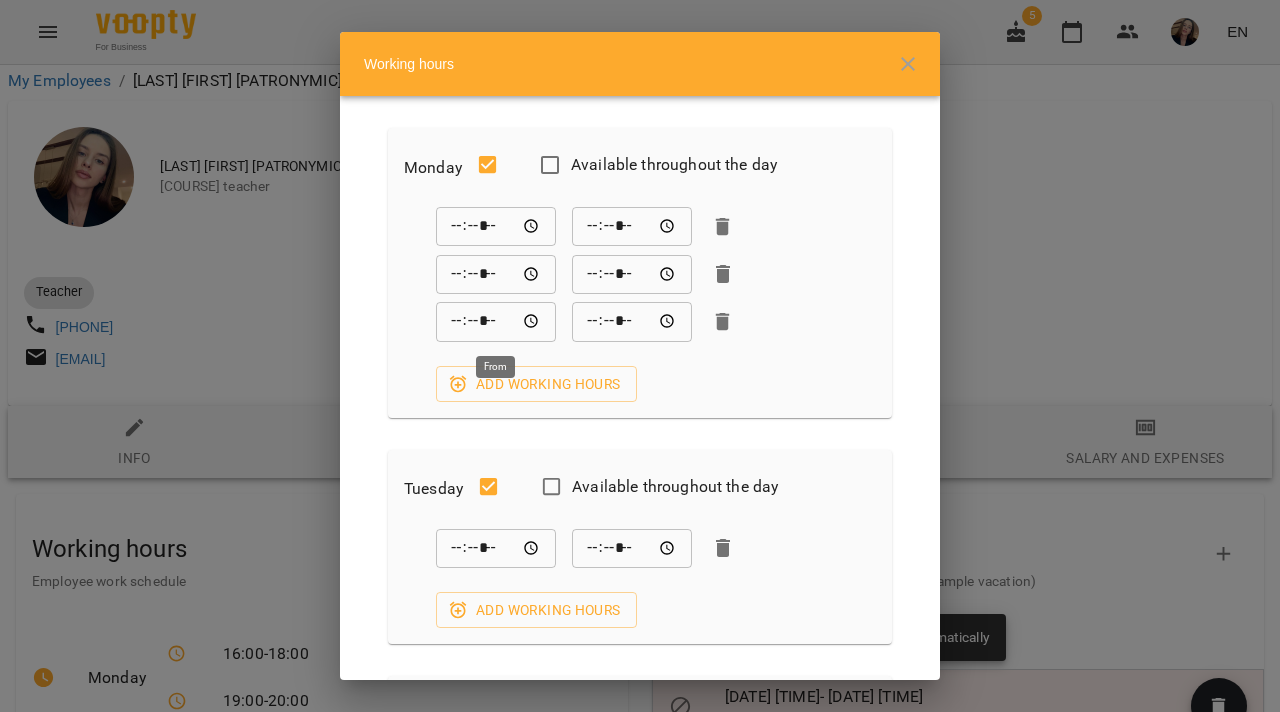 click on "*****" at bounding box center (496, 322) 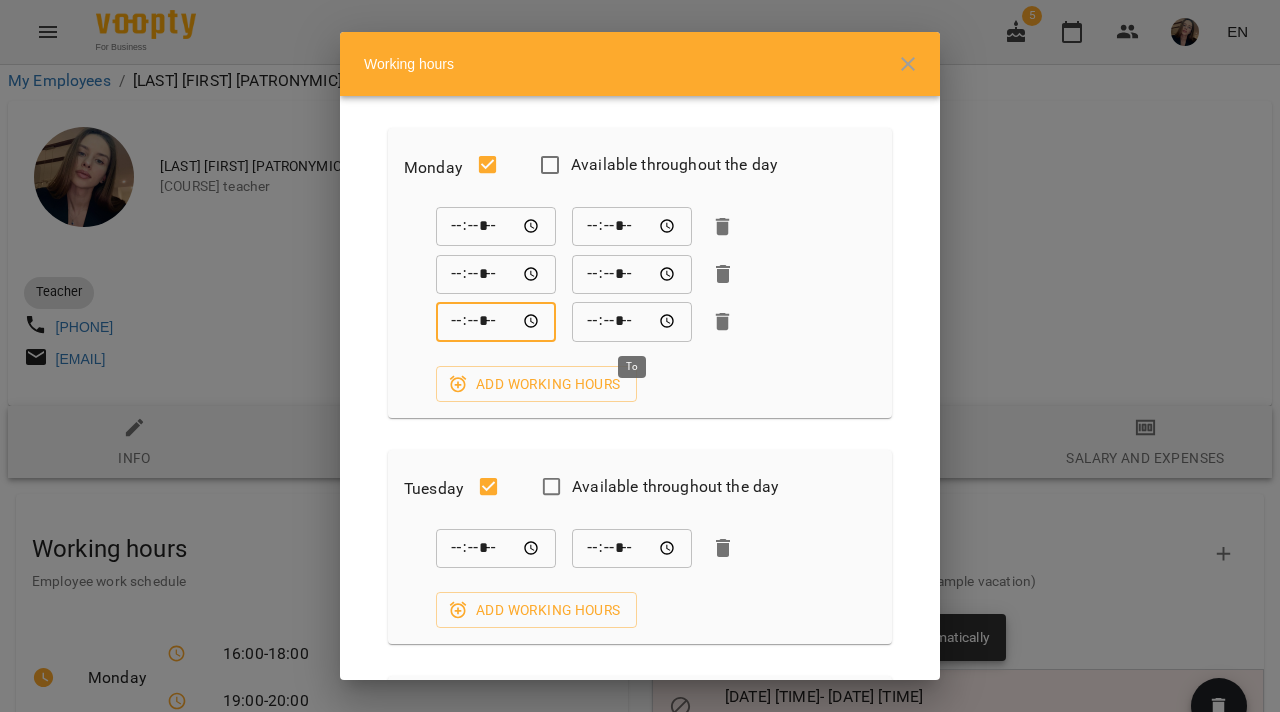 click on "*****" at bounding box center [632, 322] 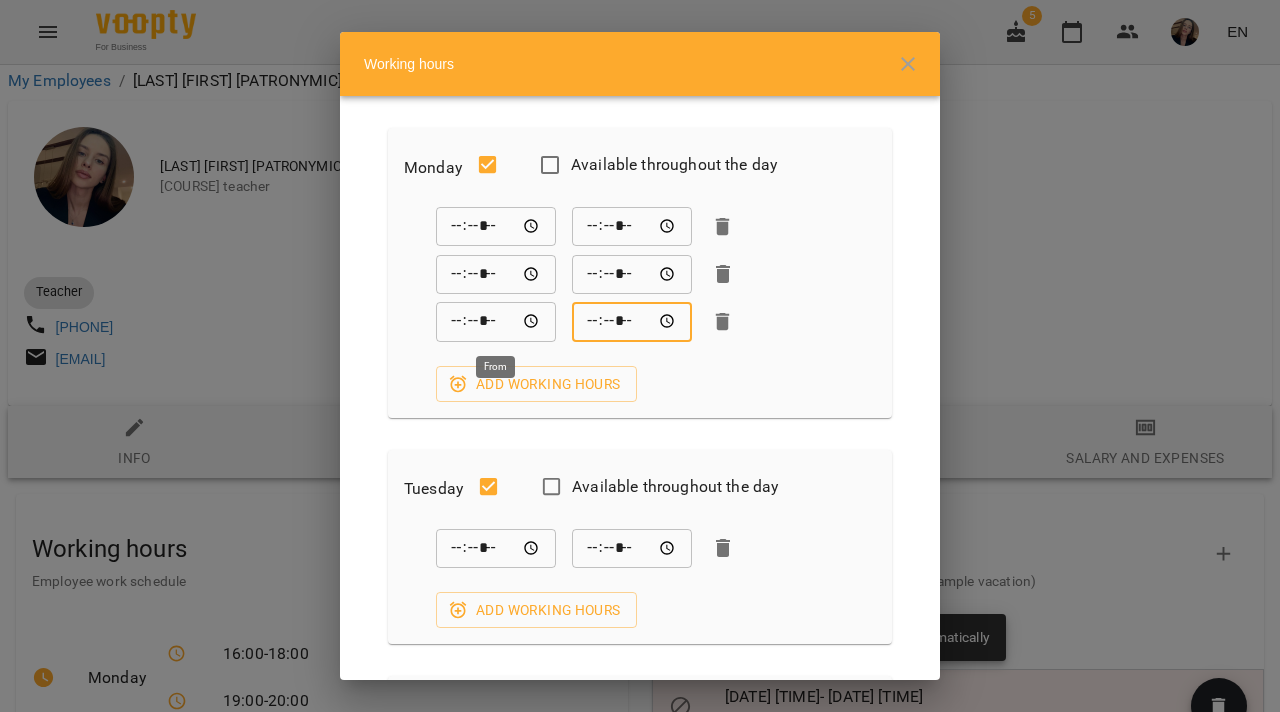 click on "*****" at bounding box center (496, 322) 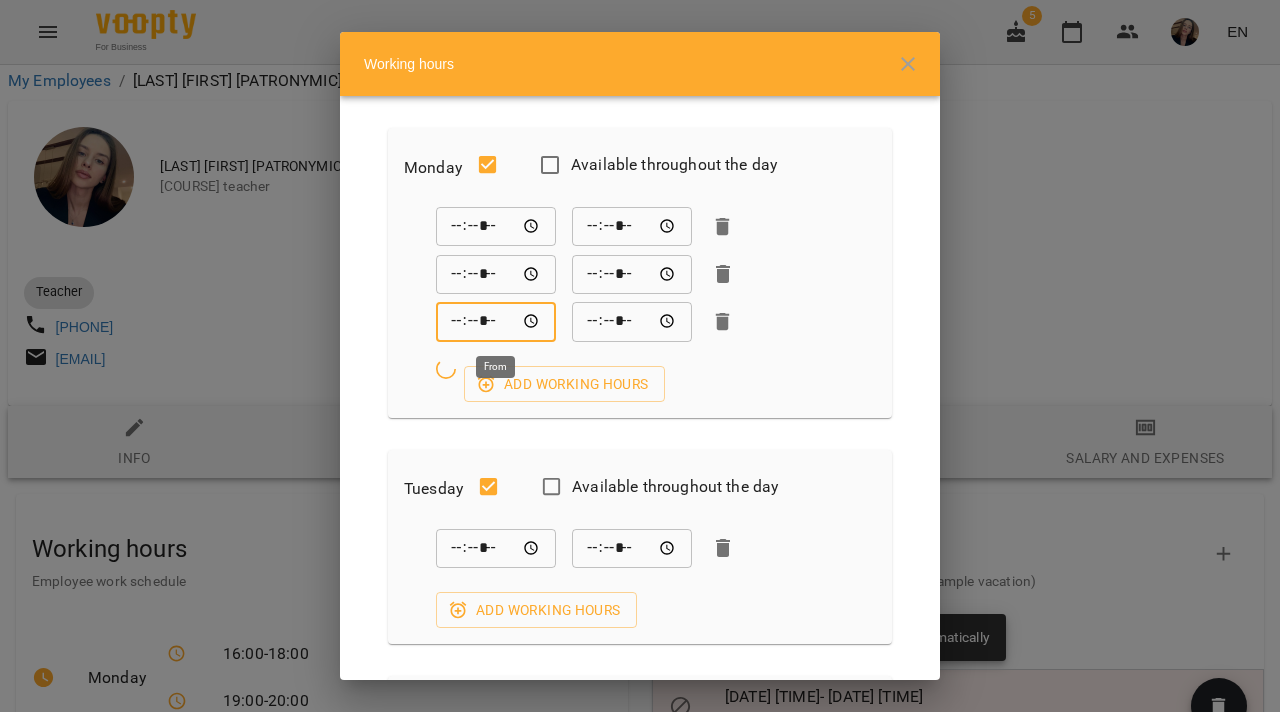 type on "*****" 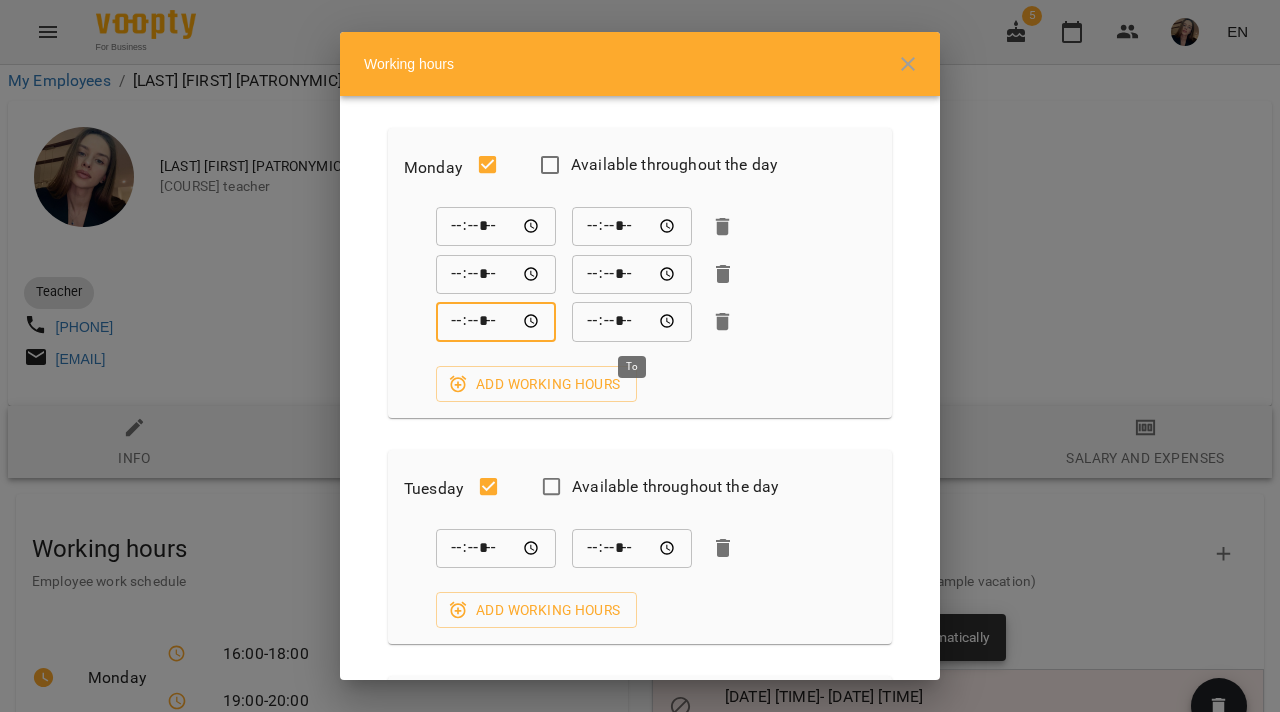 click on "*****" at bounding box center [632, 322] 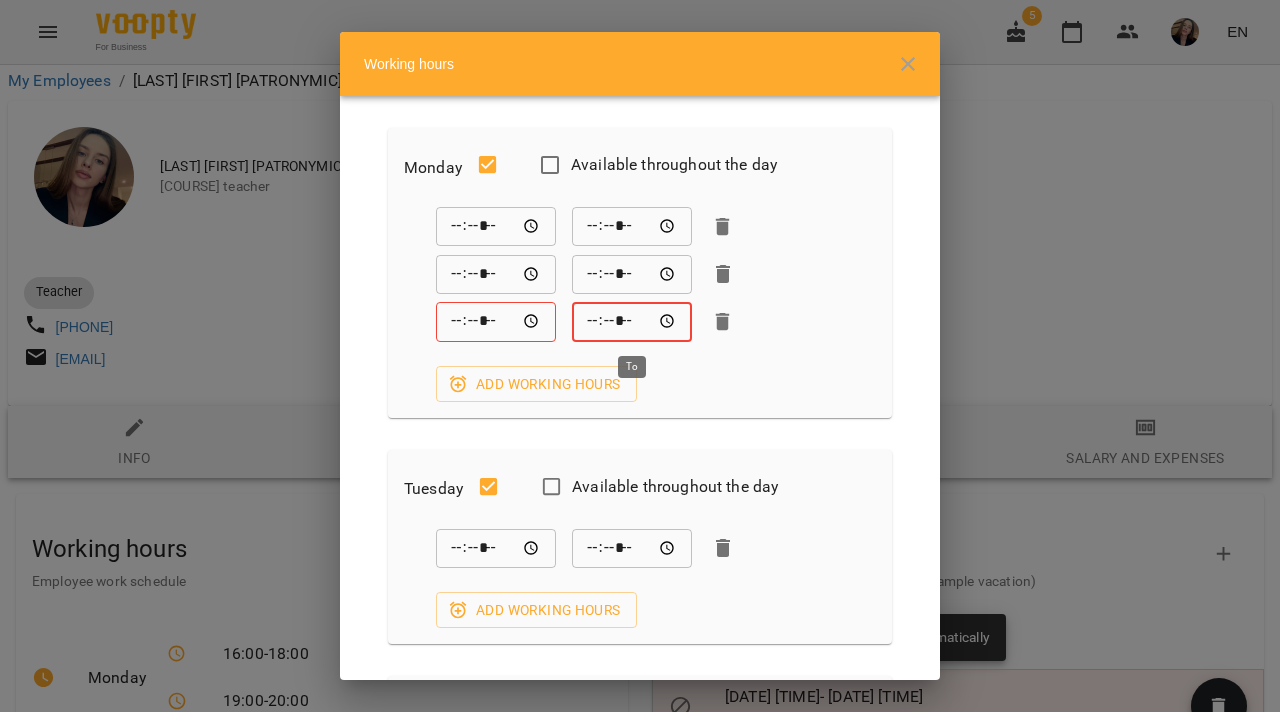 type on "*****" 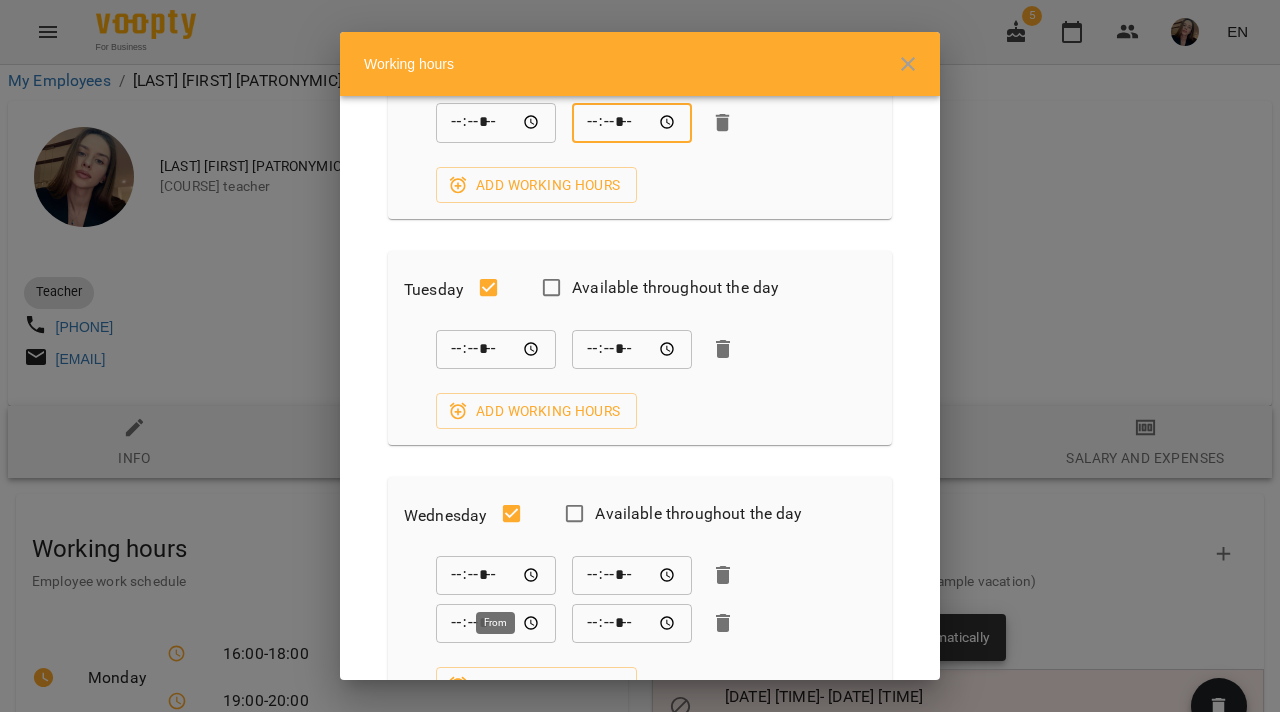 scroll, scrollTop: 193, scrollLeft: 0, axis: vertical 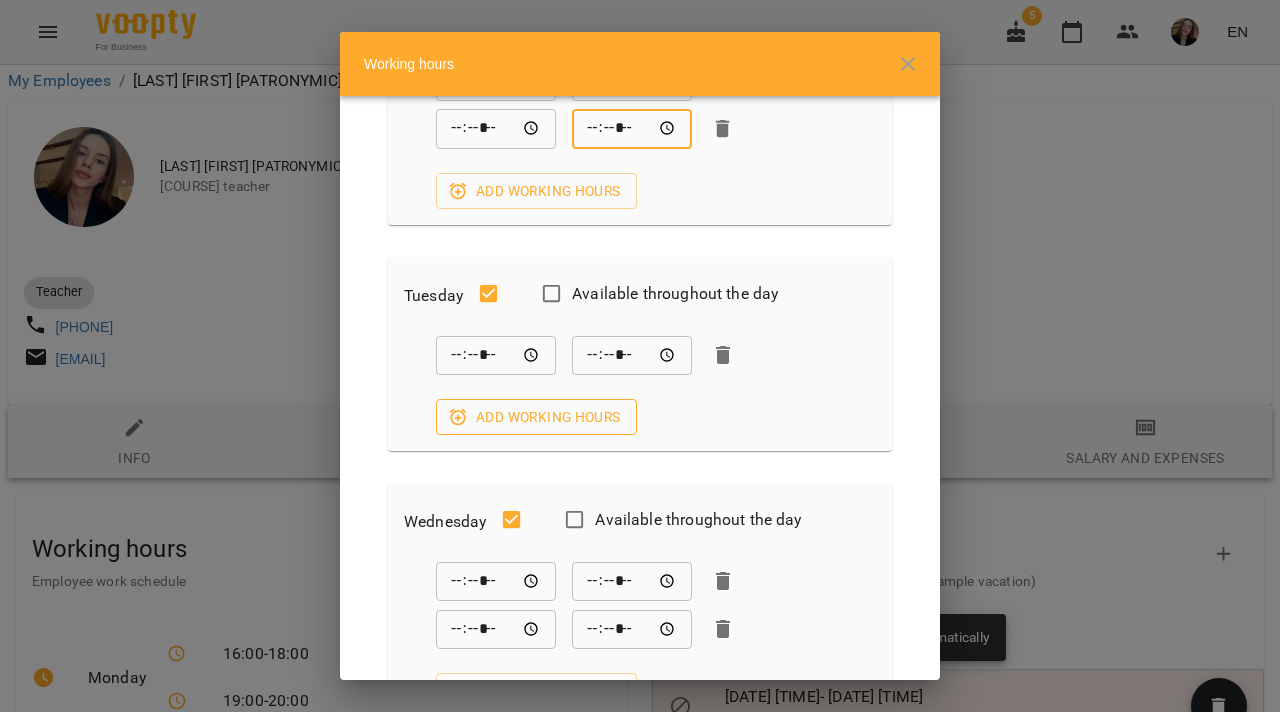 click on "Add working hours" at bounding box center (536, 417) 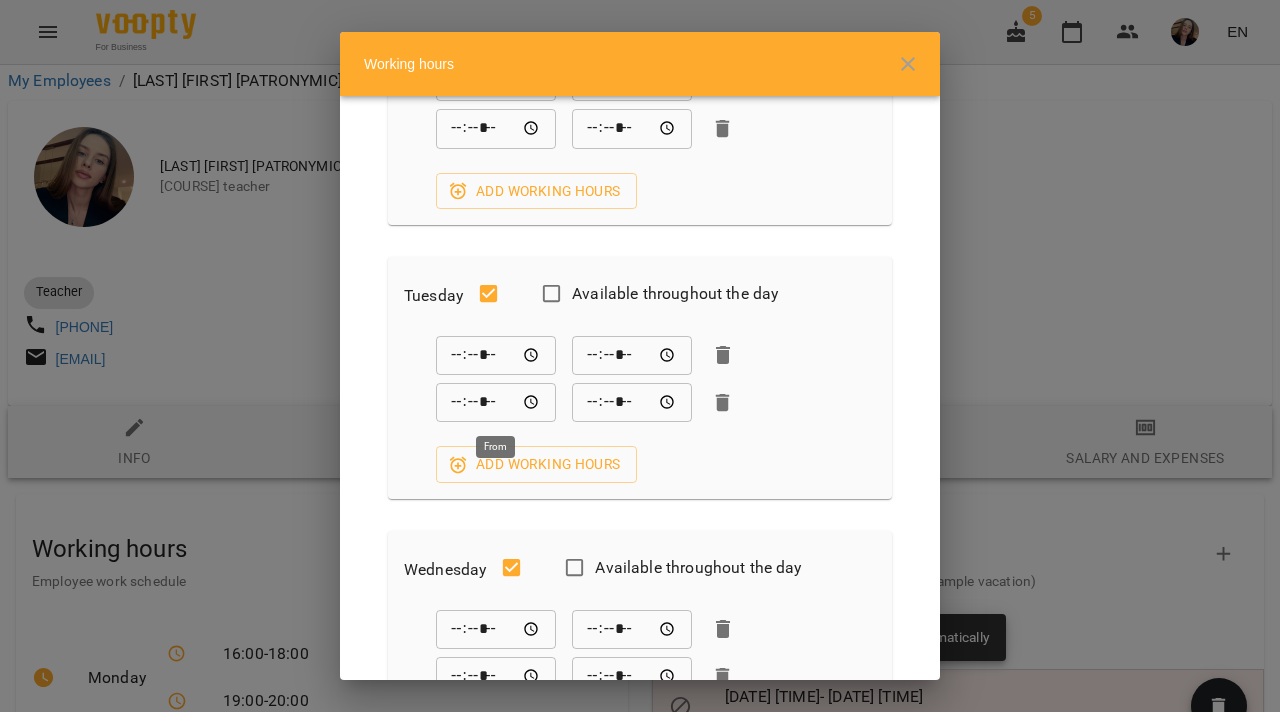 click on "*****" at bounding box center [496, 403] 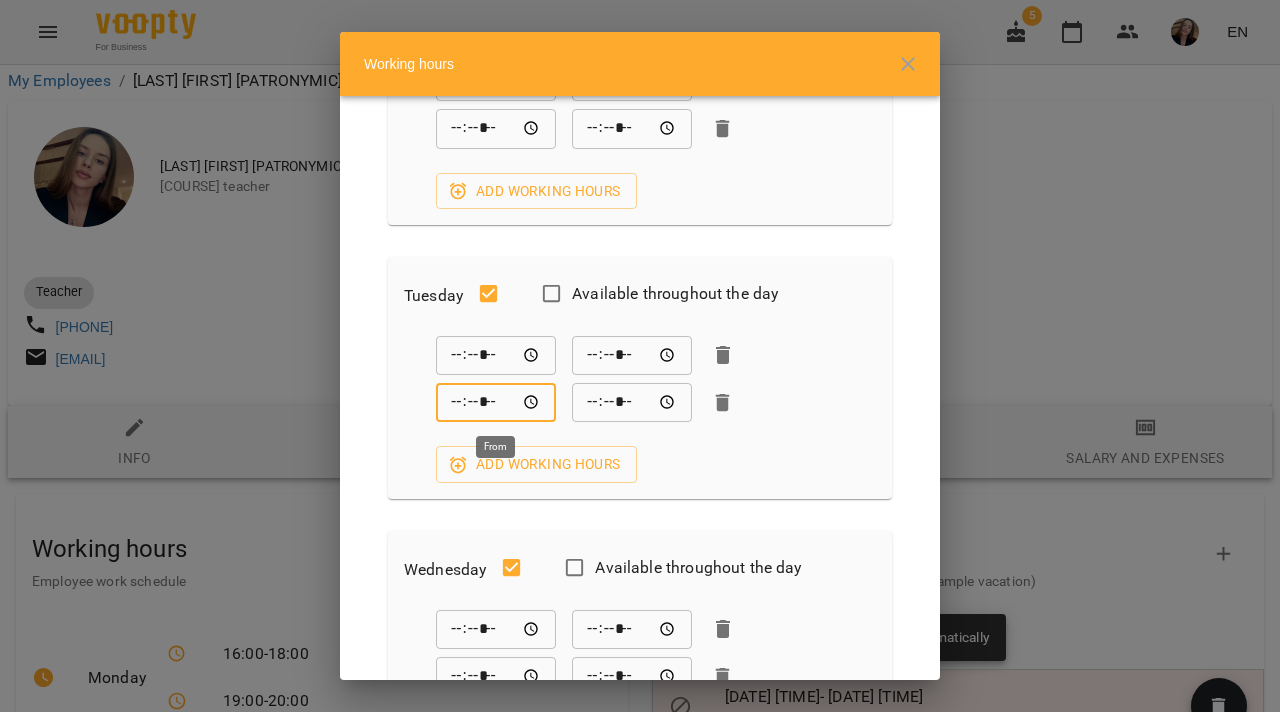 type on "*****" 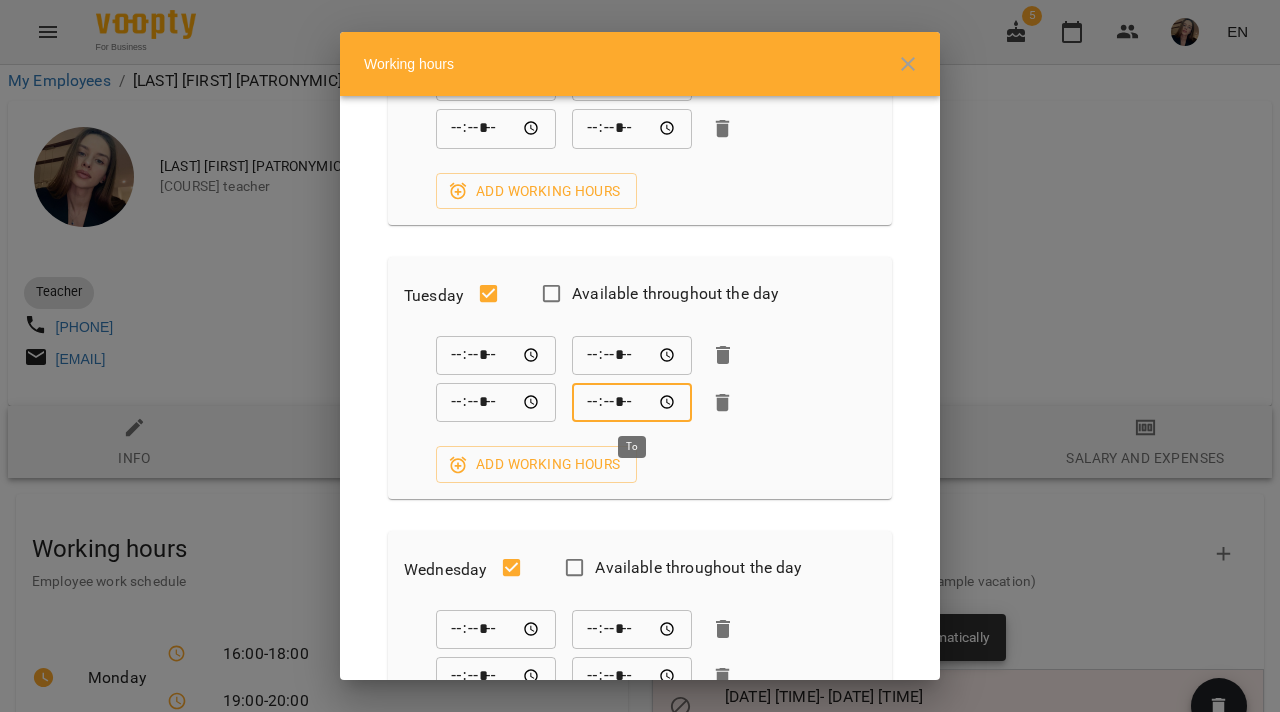 click on "*****" at bounding box center (632, 403) 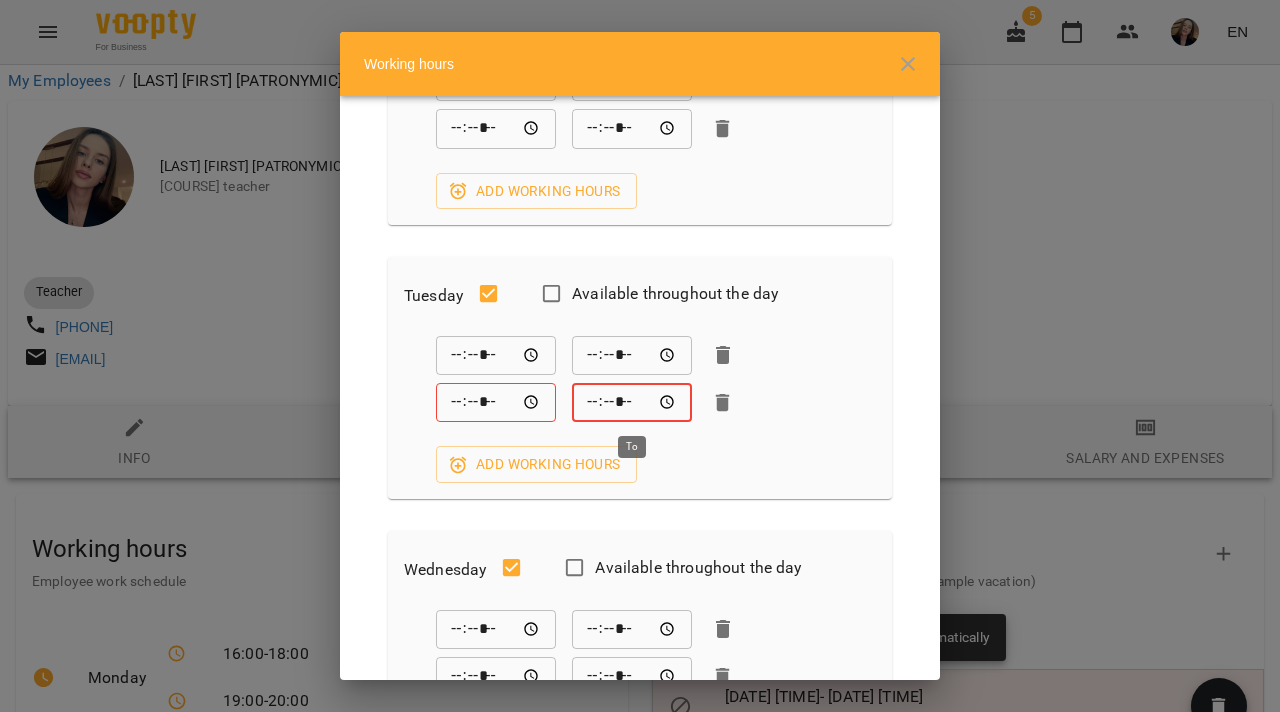 type on "*****" 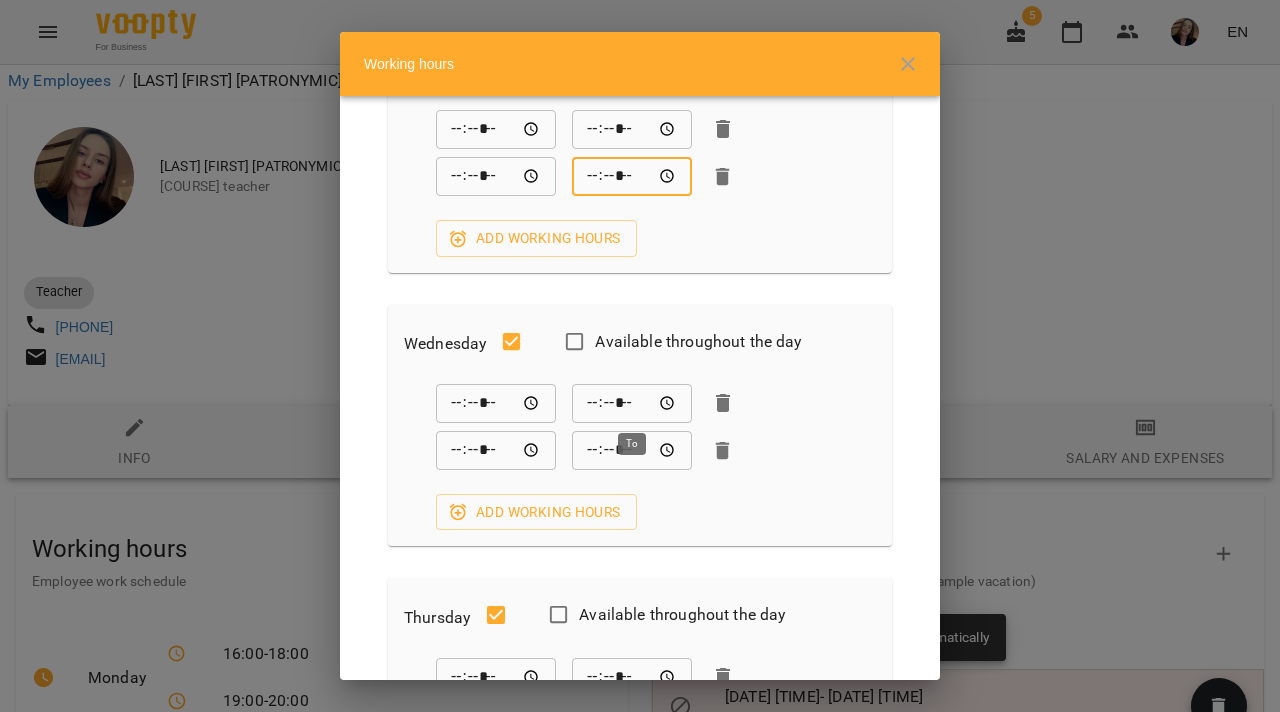 scroll, scrollTop: 438, scrollLeft: 0, axis: vertical 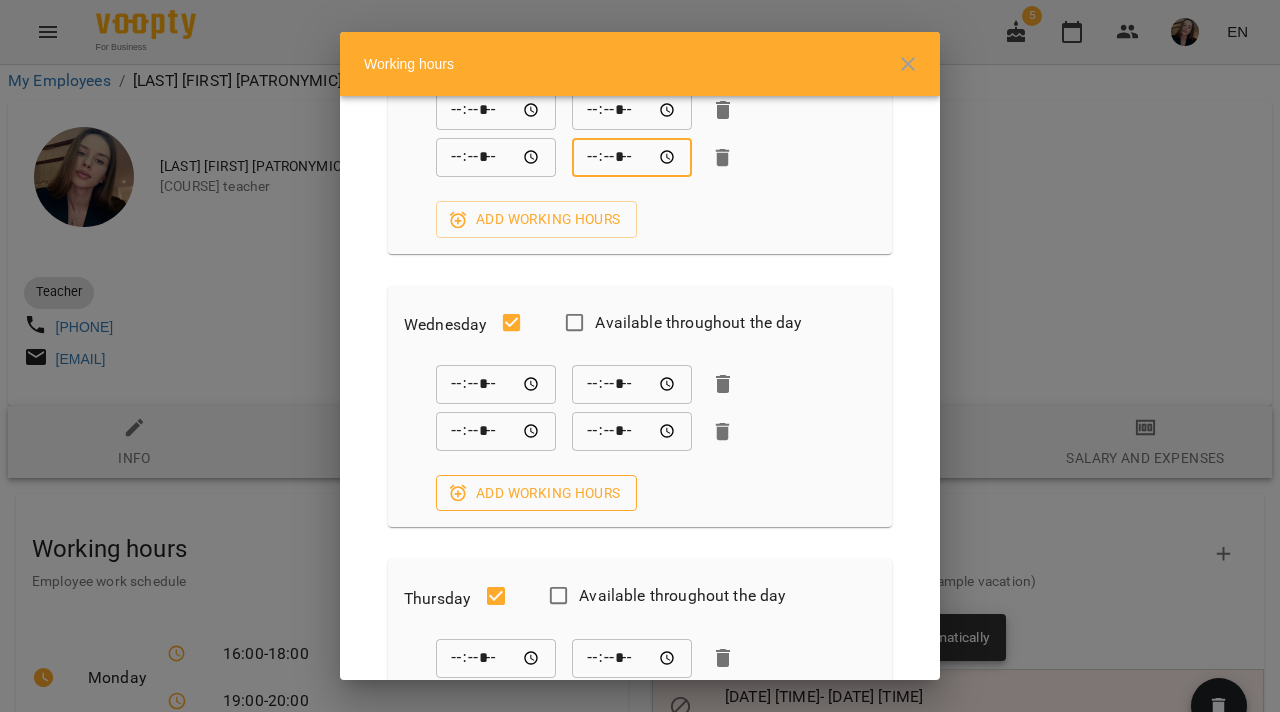 click on "Add working hours" at bounding box center [536, 493] 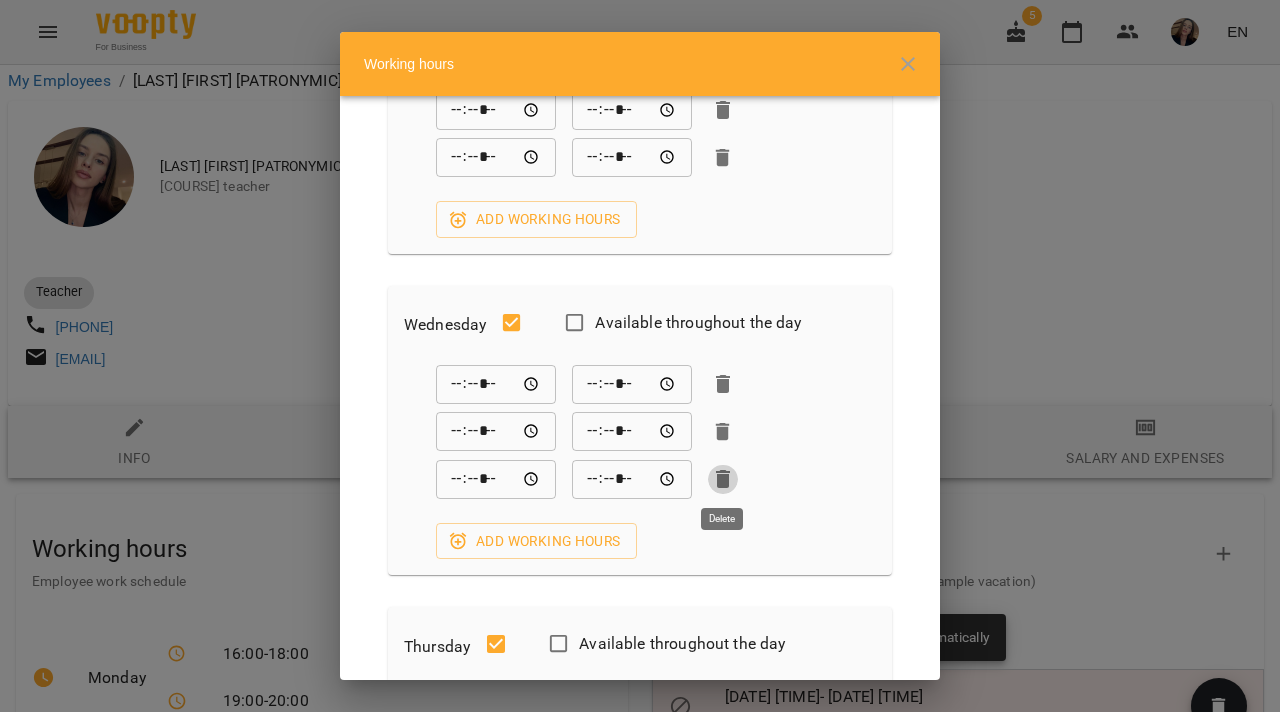 click 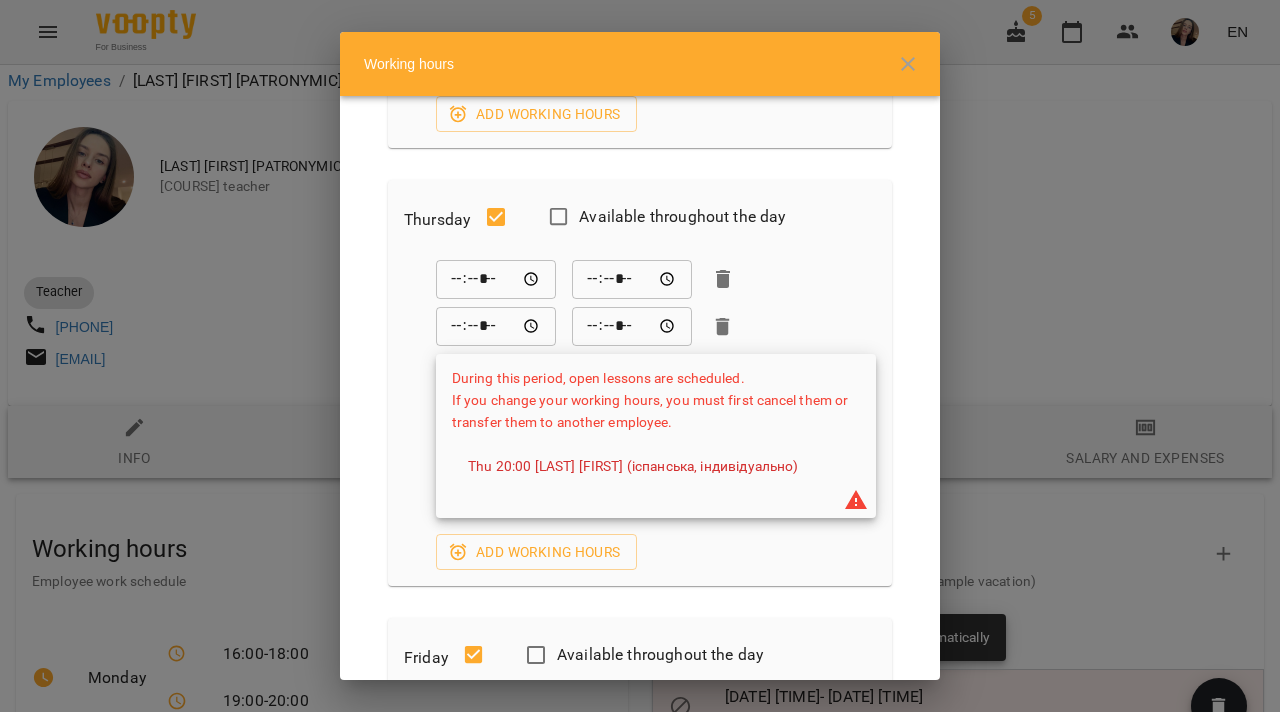 scroll, scrollTop: 823, scrollLeft: 0, axis: vertical 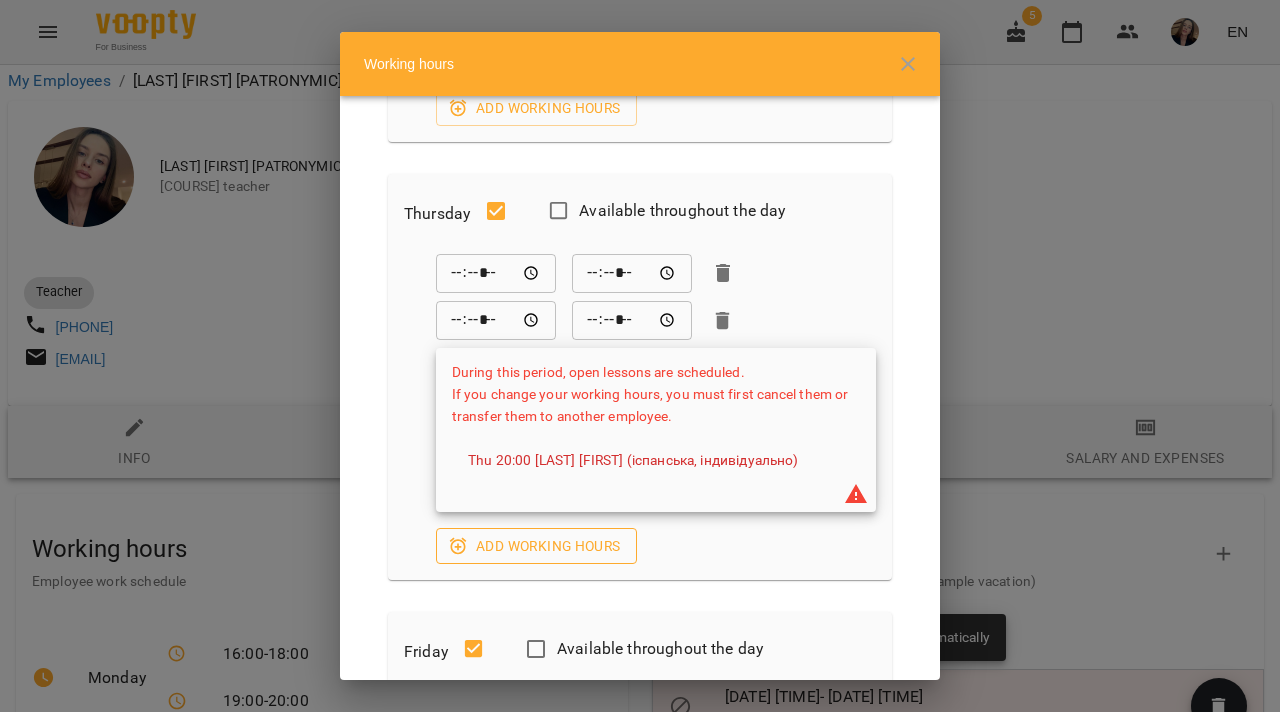 click on "Add working hours" at bounding box center (536, 546) 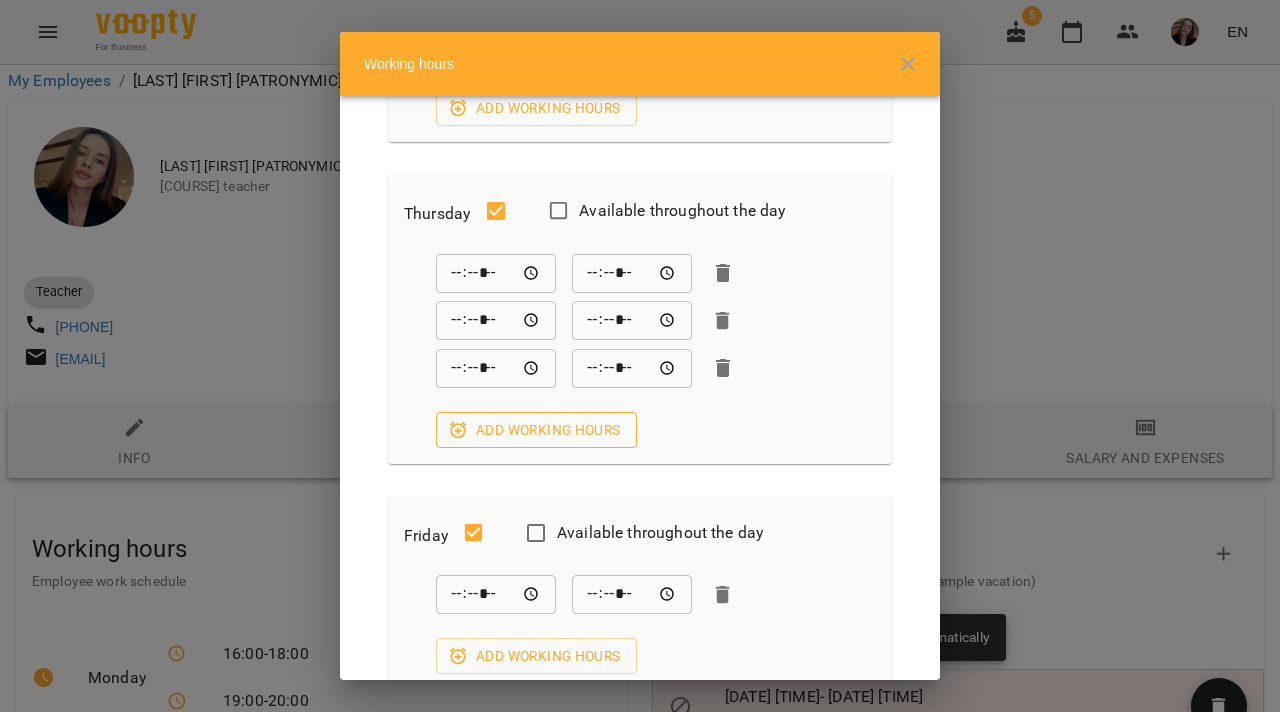 type 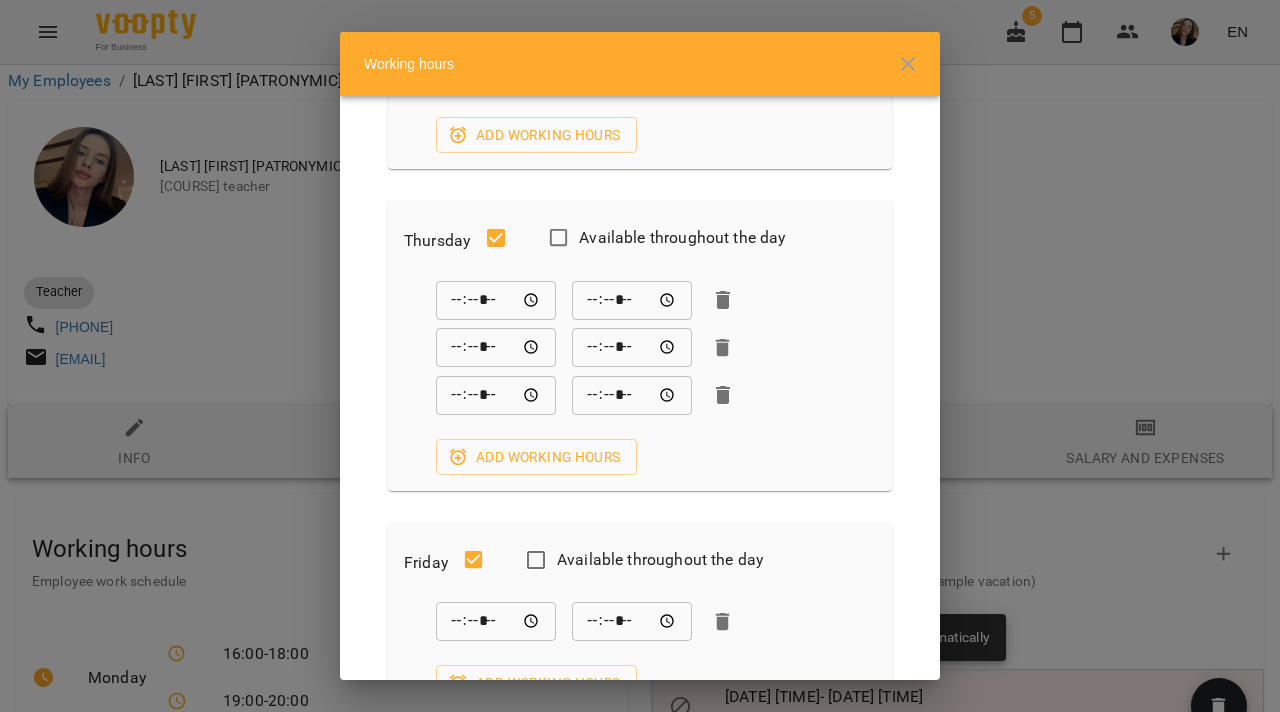 scroll, scrollTop: 792, scrollLeft: 0, axis: vertical 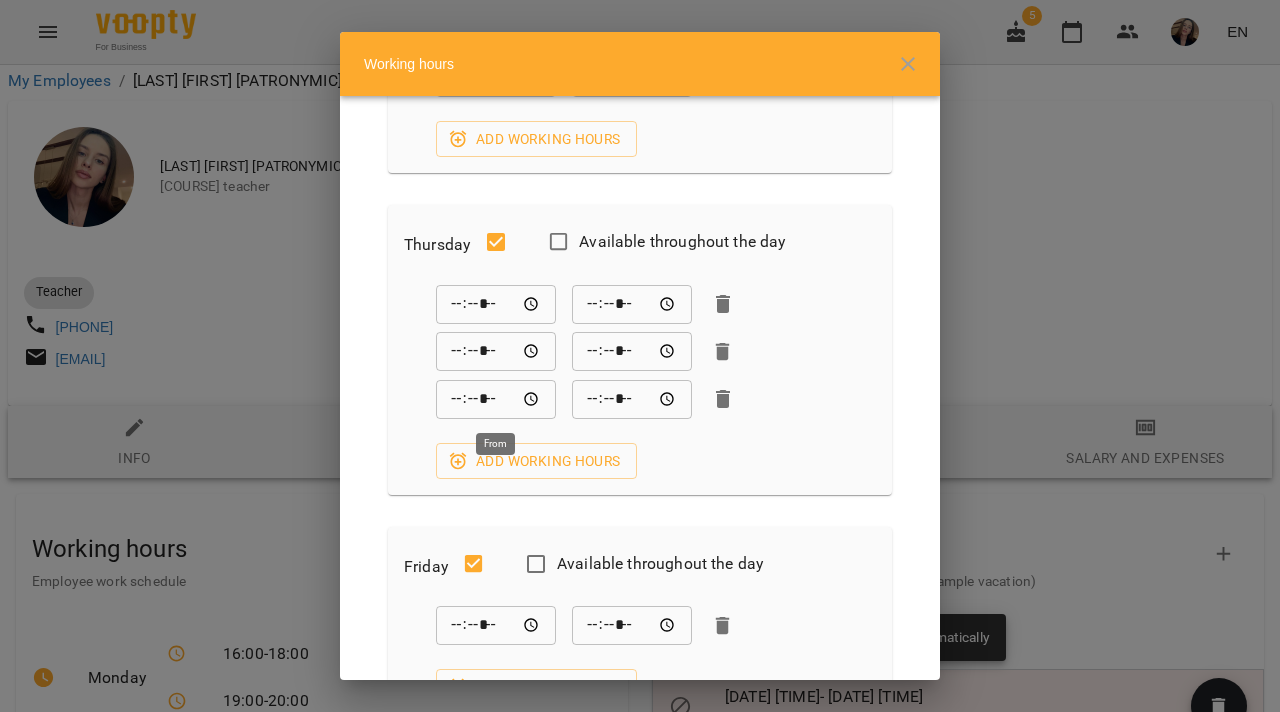click on "*****" at bounding box center (496, 399) 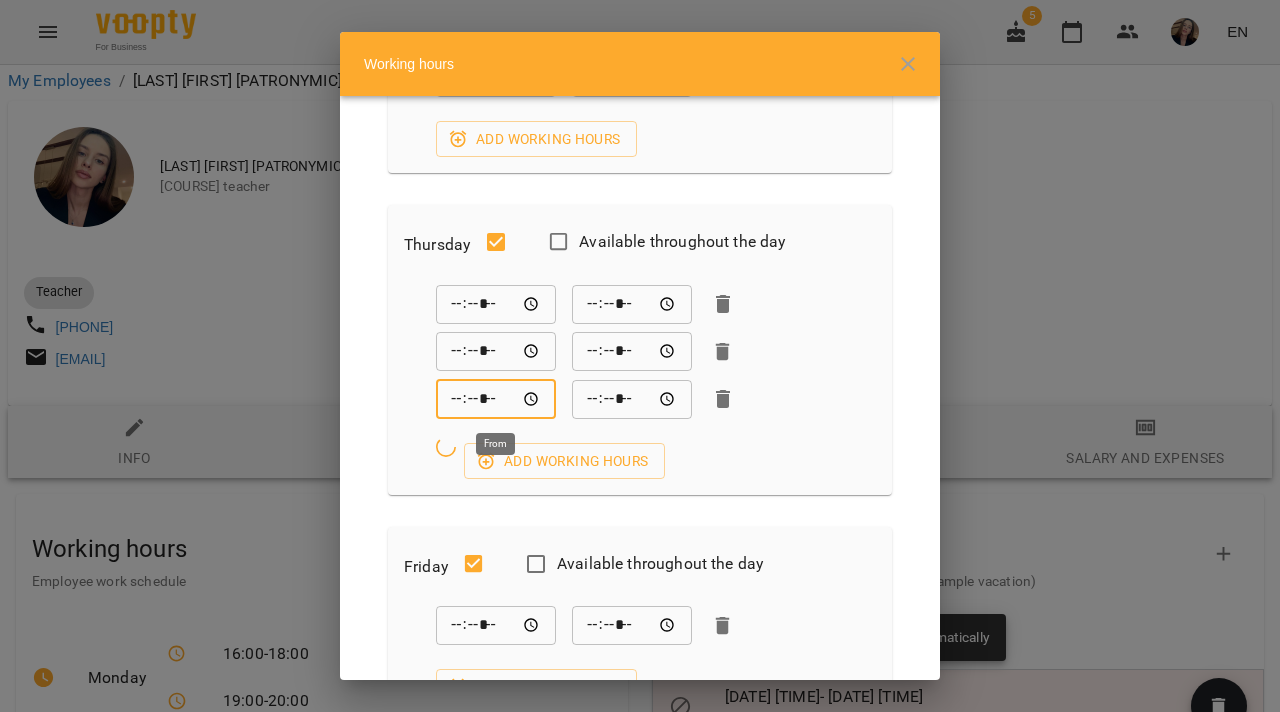 type on "*****" 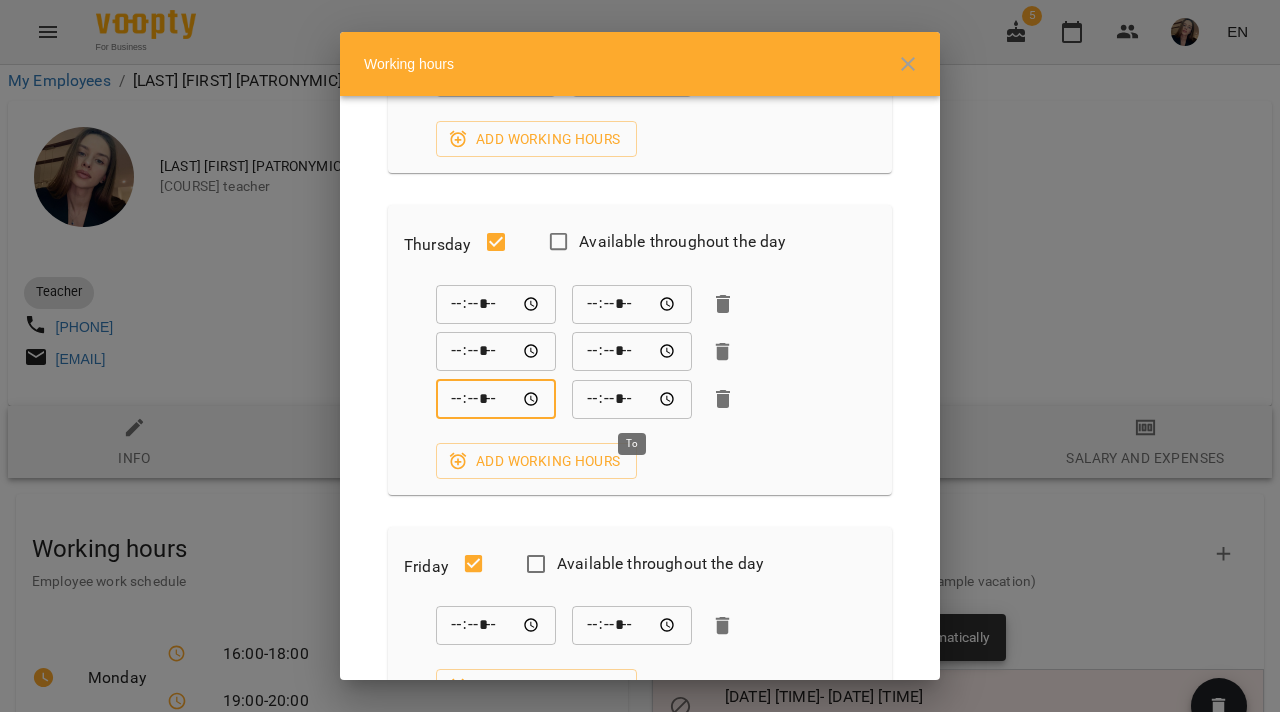 click on "*****" at bounding box center [632, 399] 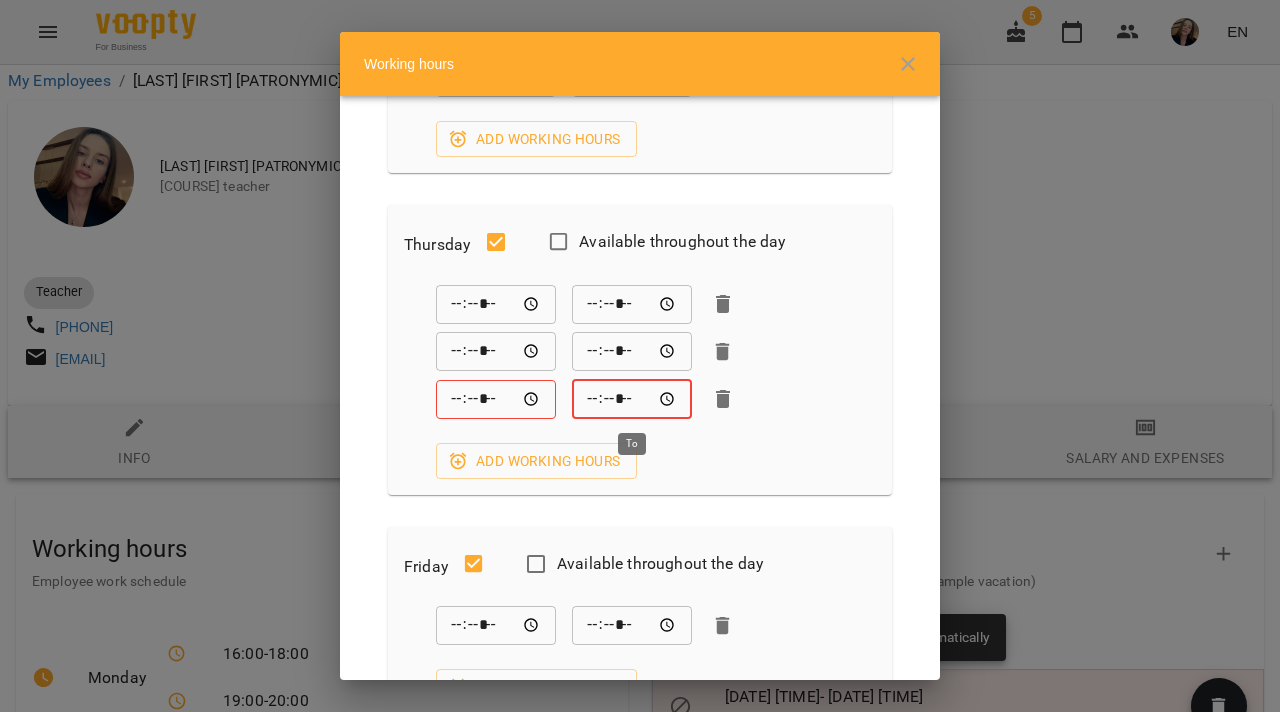 type on "*****" 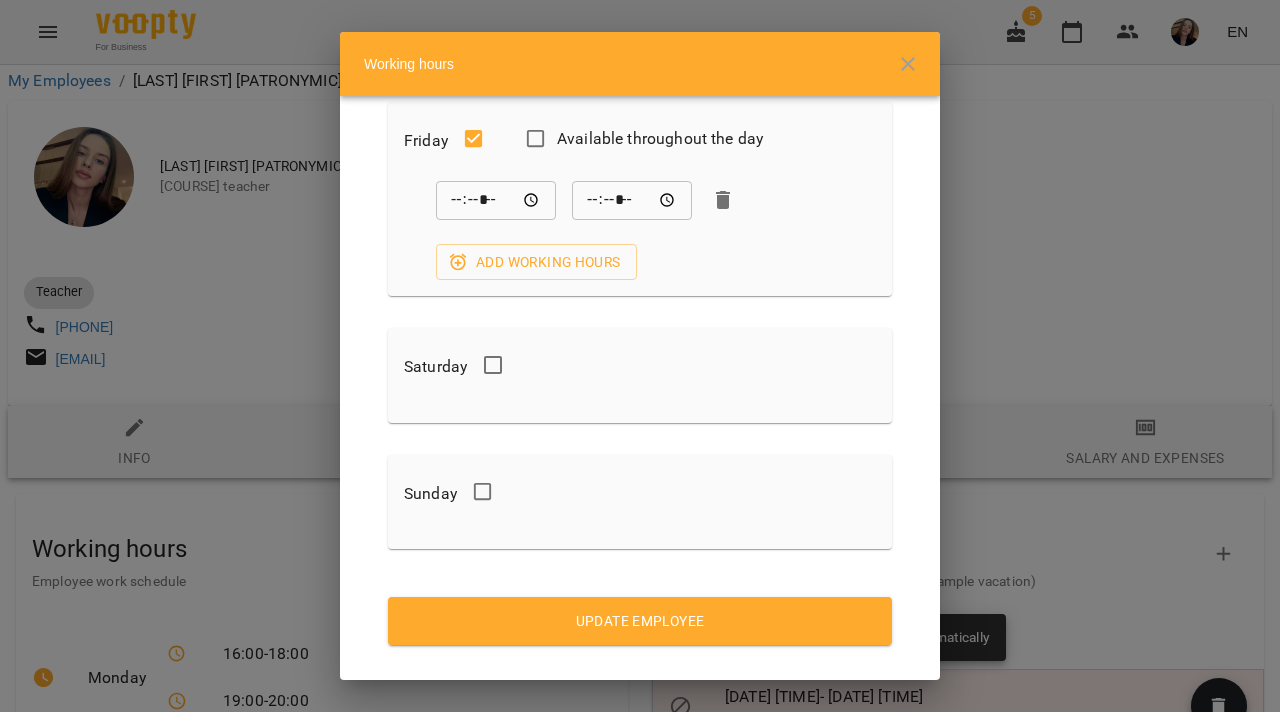 scroll, scrollTop: 1430, scrollLeft: 0, axis: vertical 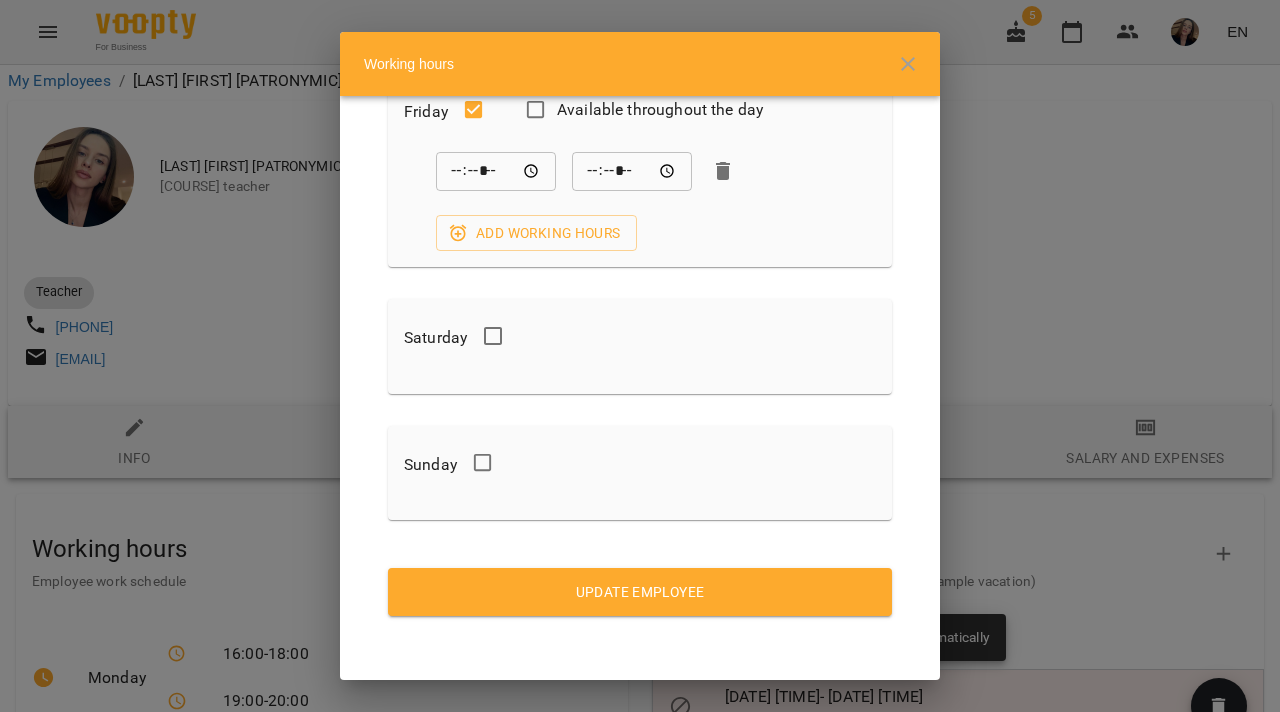click on "Update Employee" at bounding box center (640, 592) 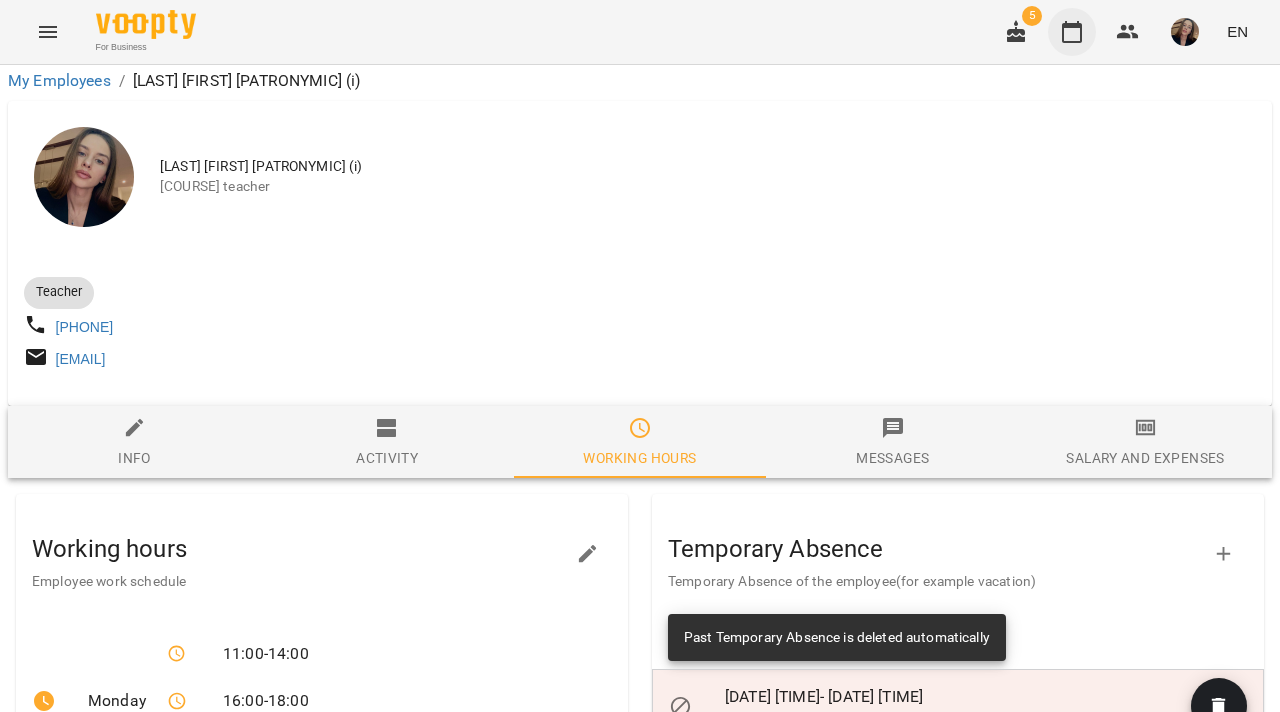 click 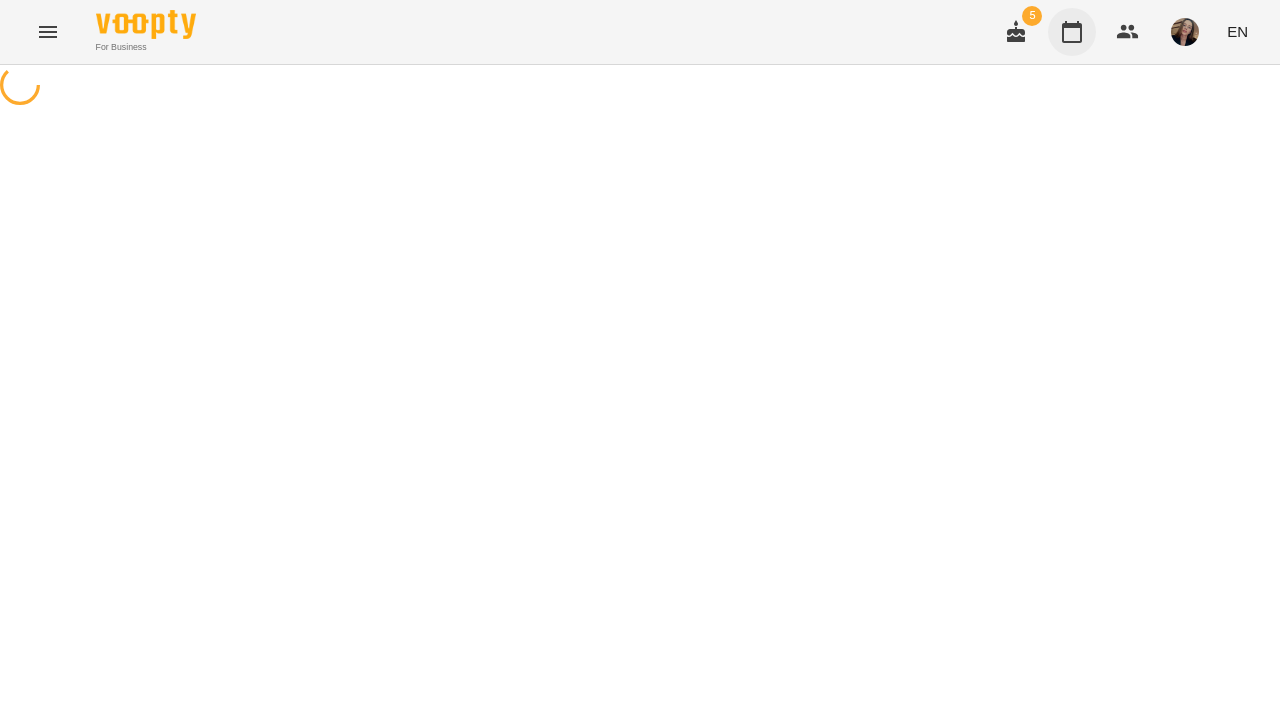 scroll, scrollTop: 0, scrollLeft: 0, axis: both 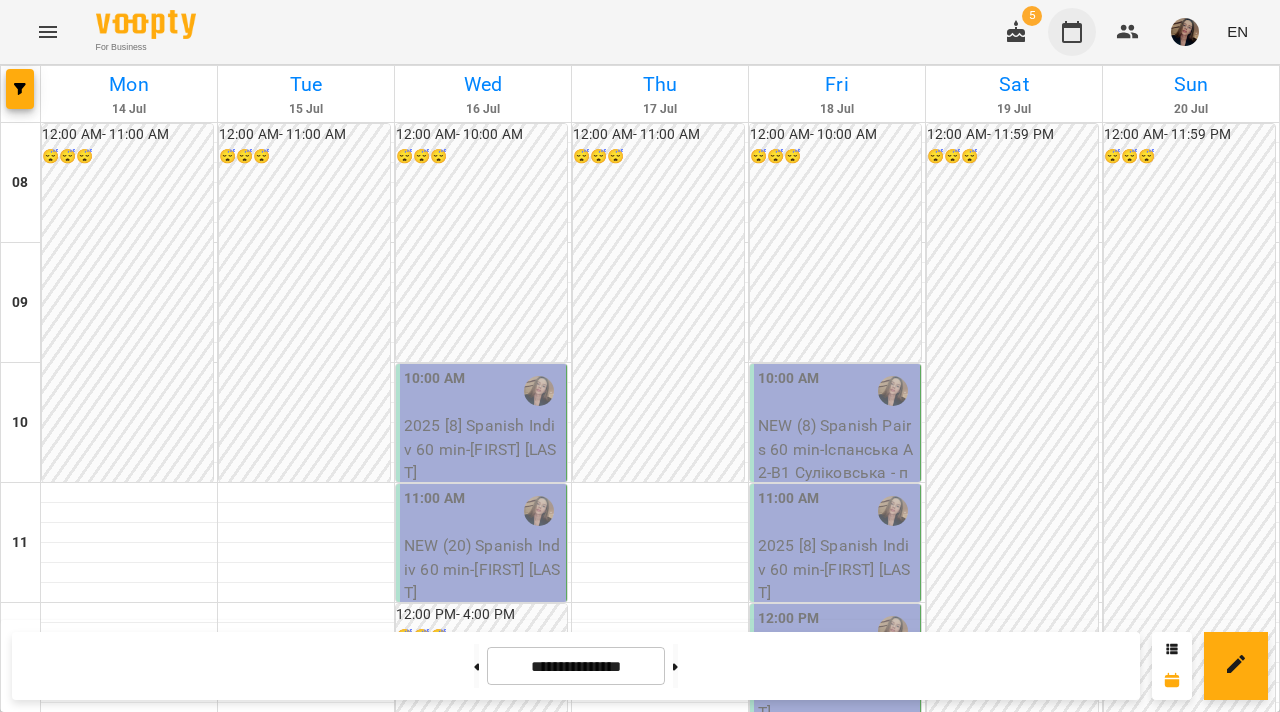 click 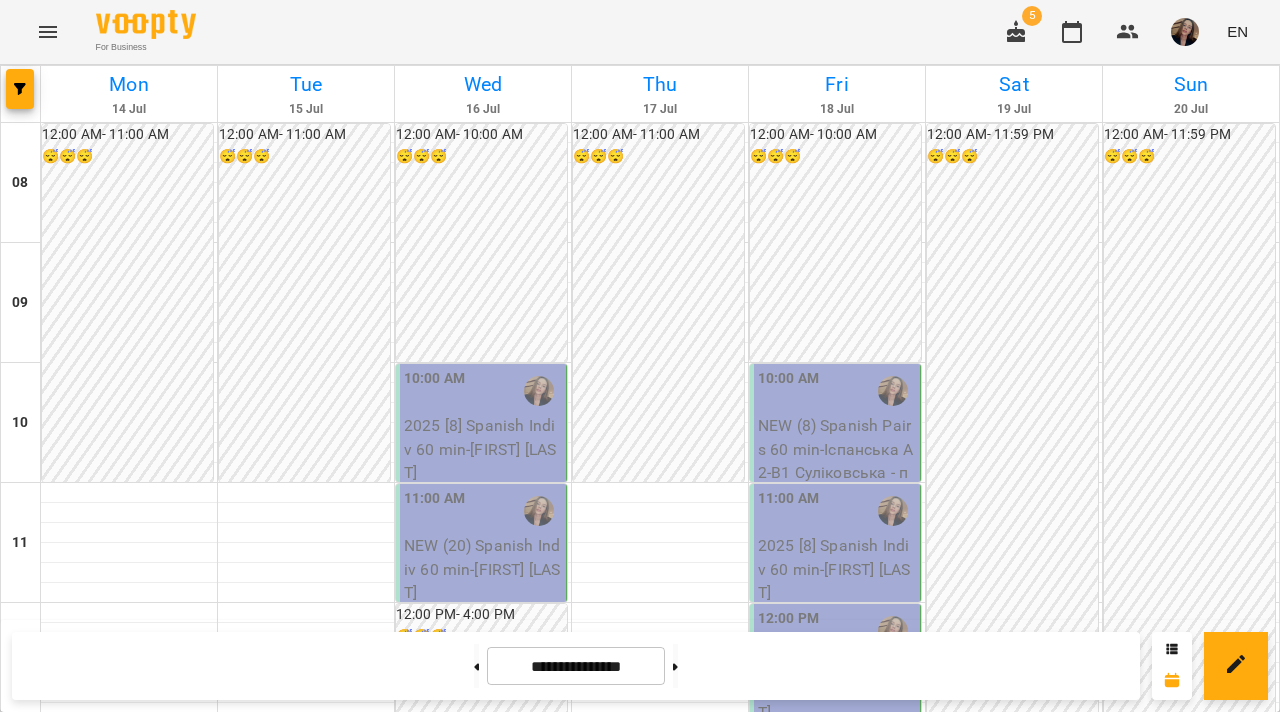 scroll, scrollTop: 492, scrollLeft: 0, axis: vertical 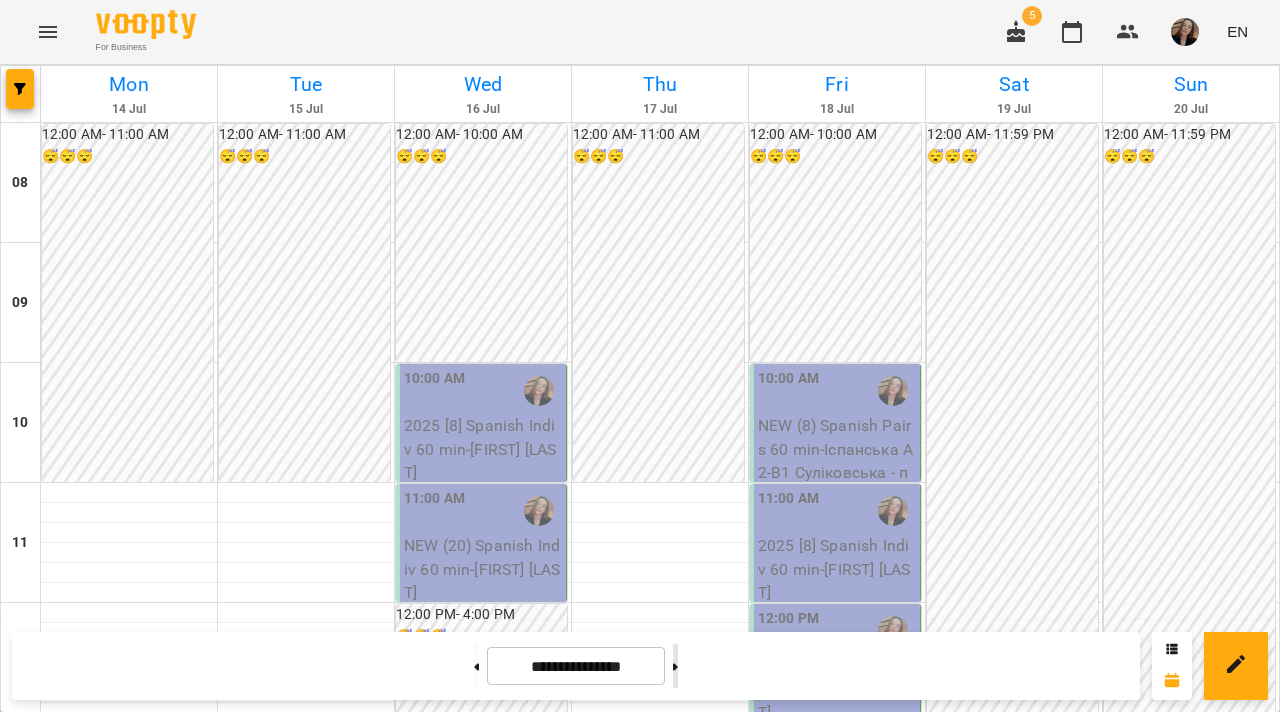 click at bounding box center [675, 666] 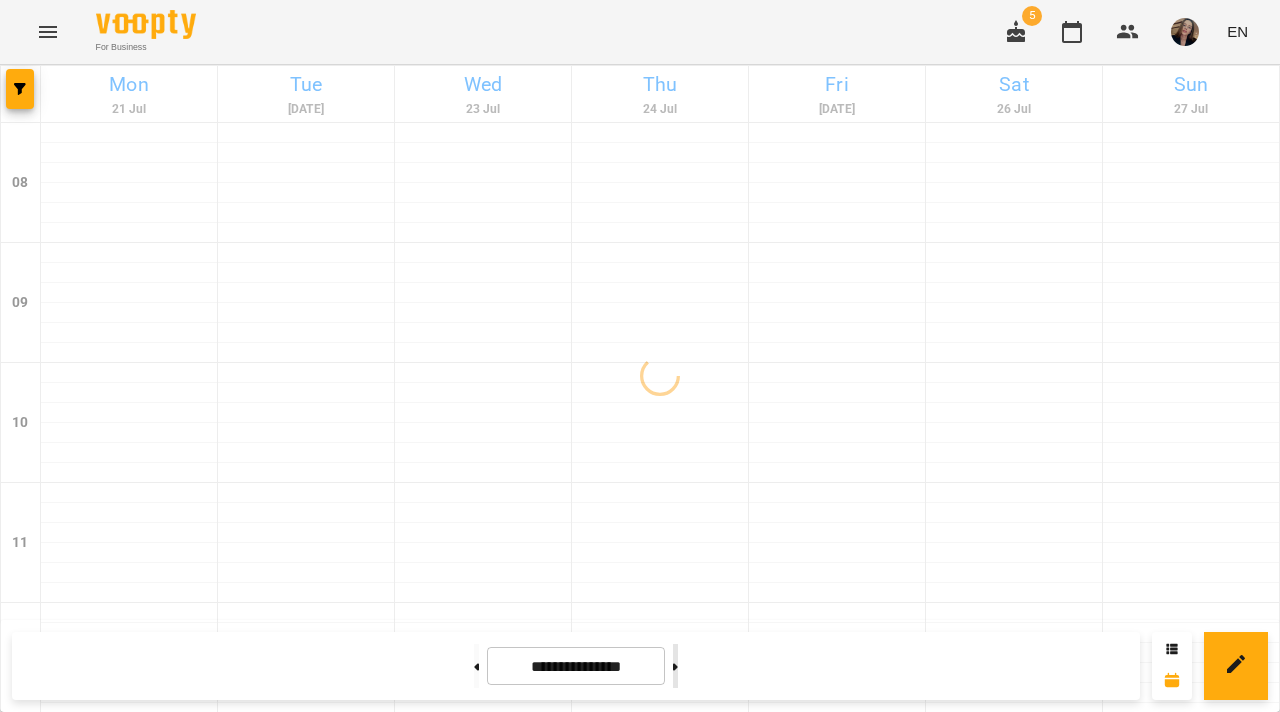 click at bounding box center (675, 666) 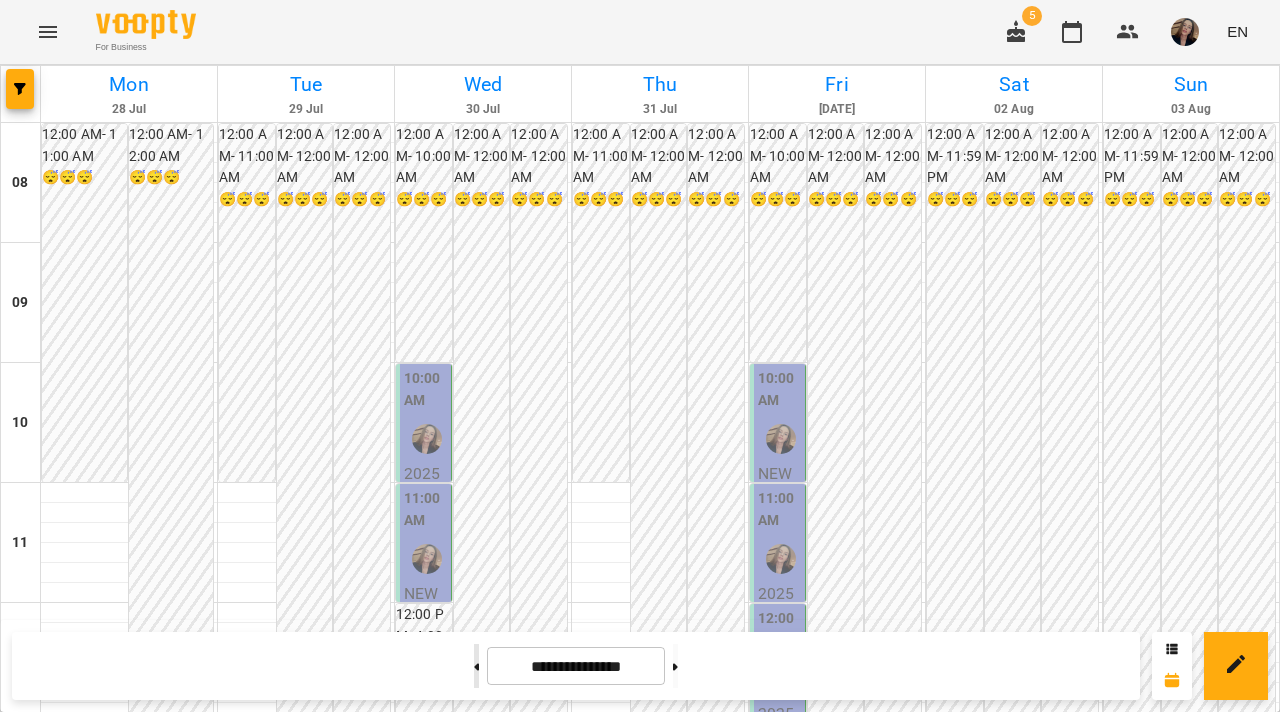 click at bounding box center (476, 666) 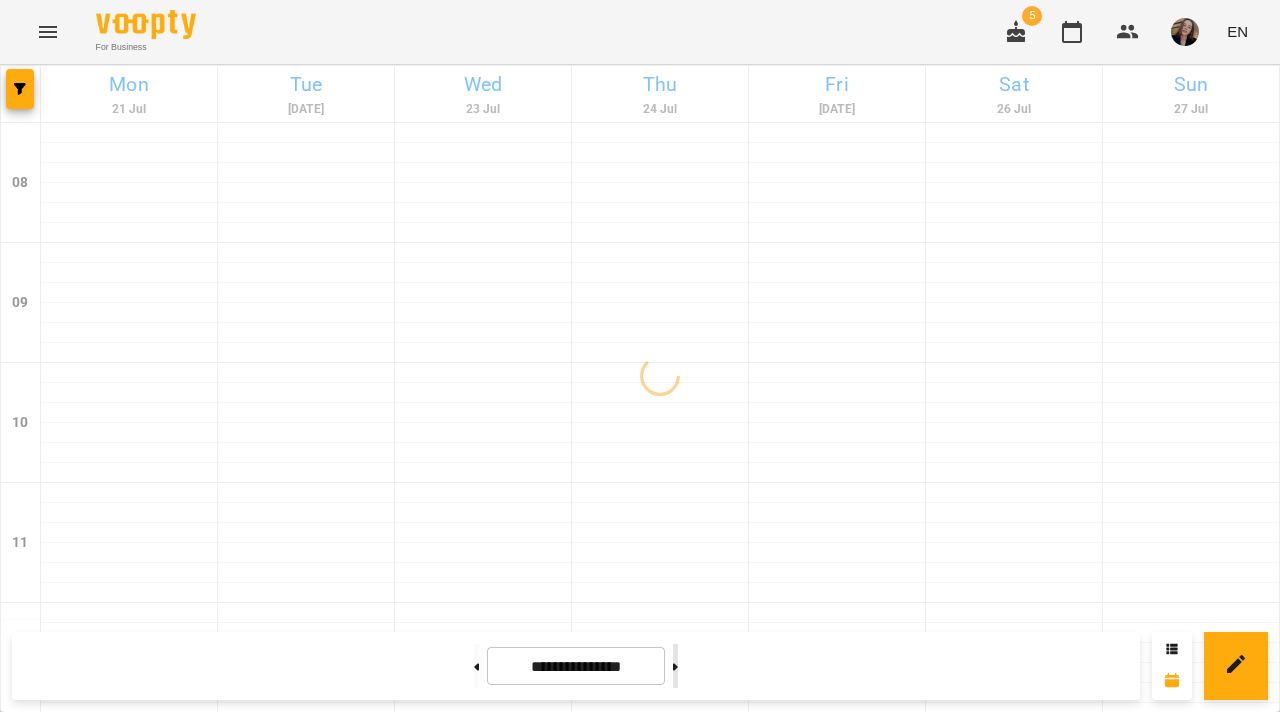 click at bounding box center [675, 666] 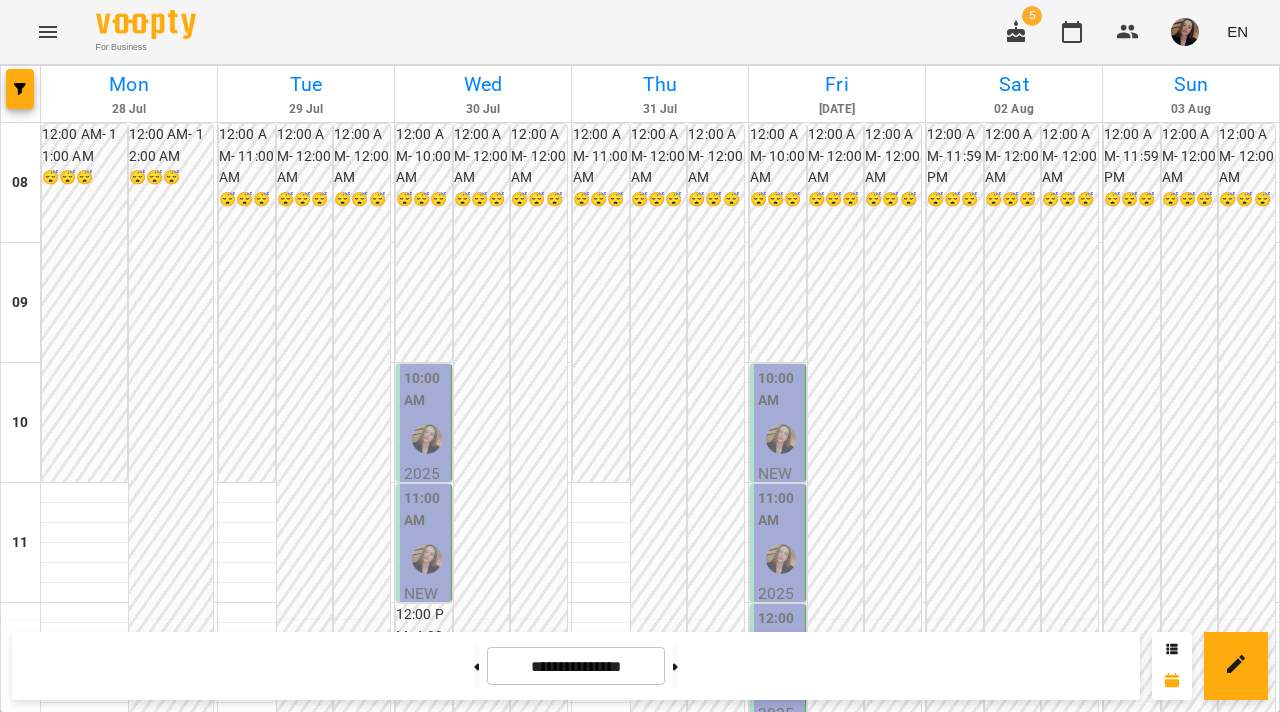 scroll, scrollTop: 263, scrollLeft: 0, axis: vertical 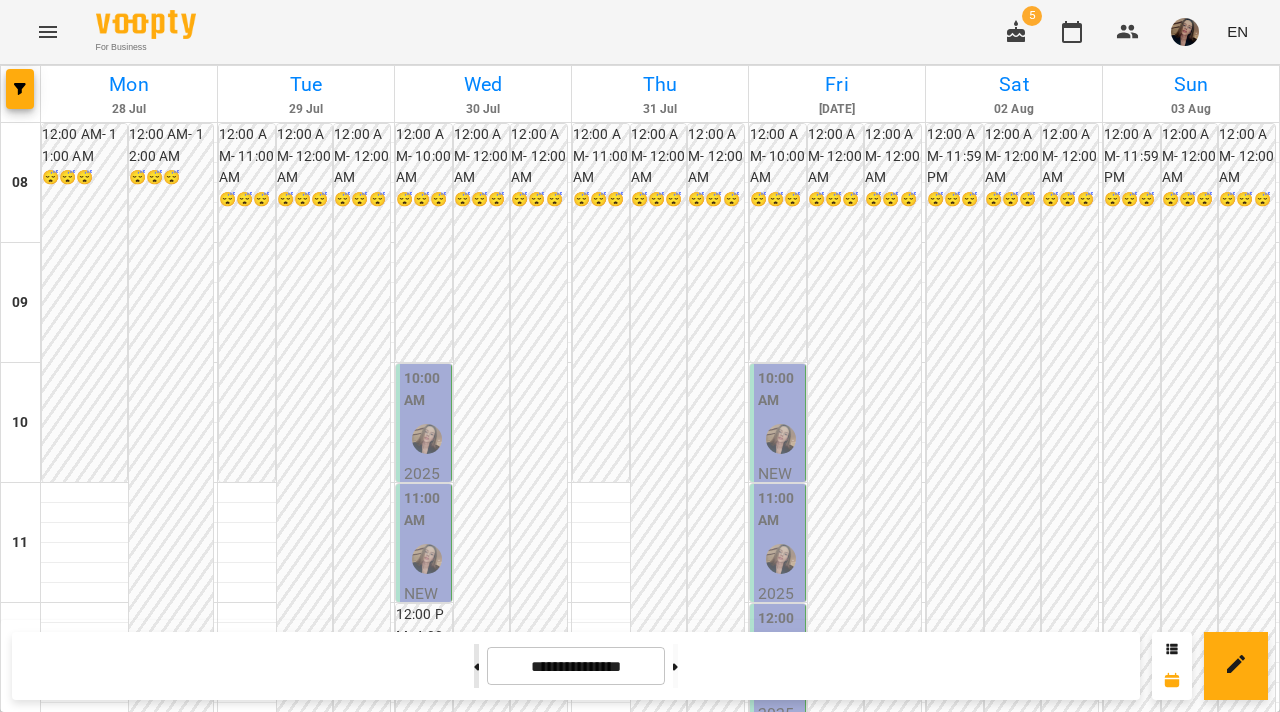 click at bounding box center [476, 666] 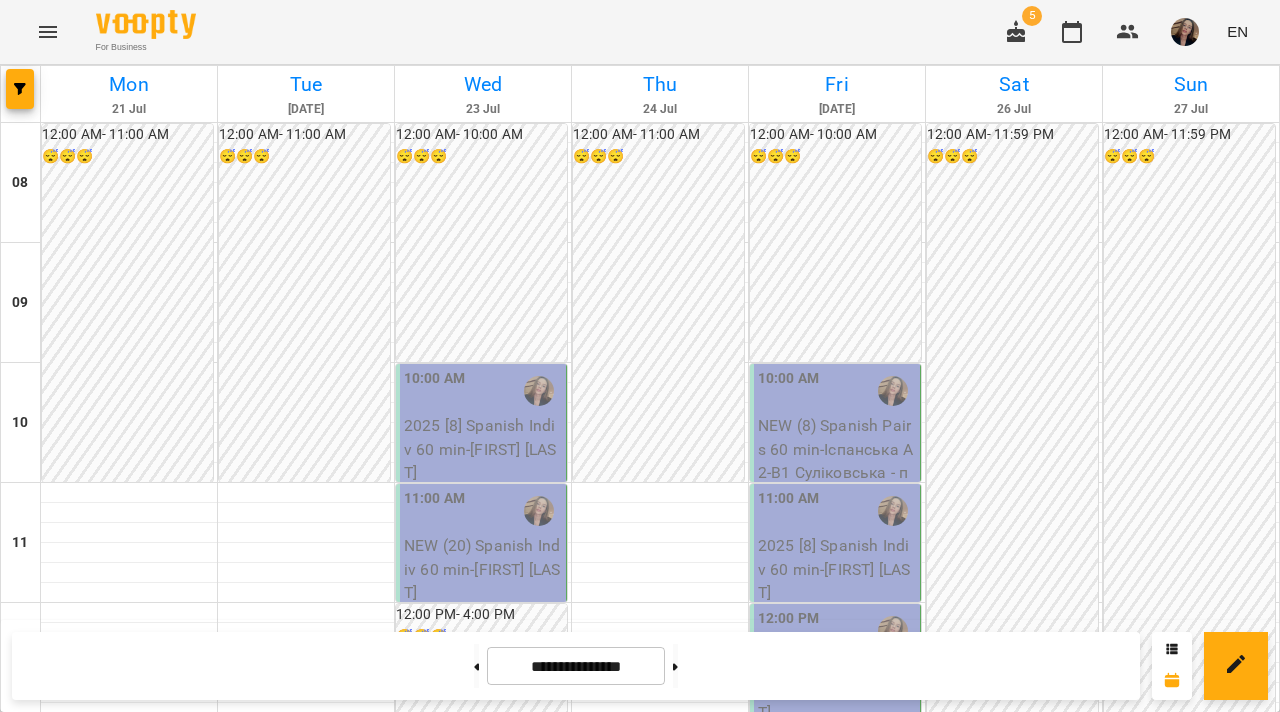 click at bounding box center [1185, 32] 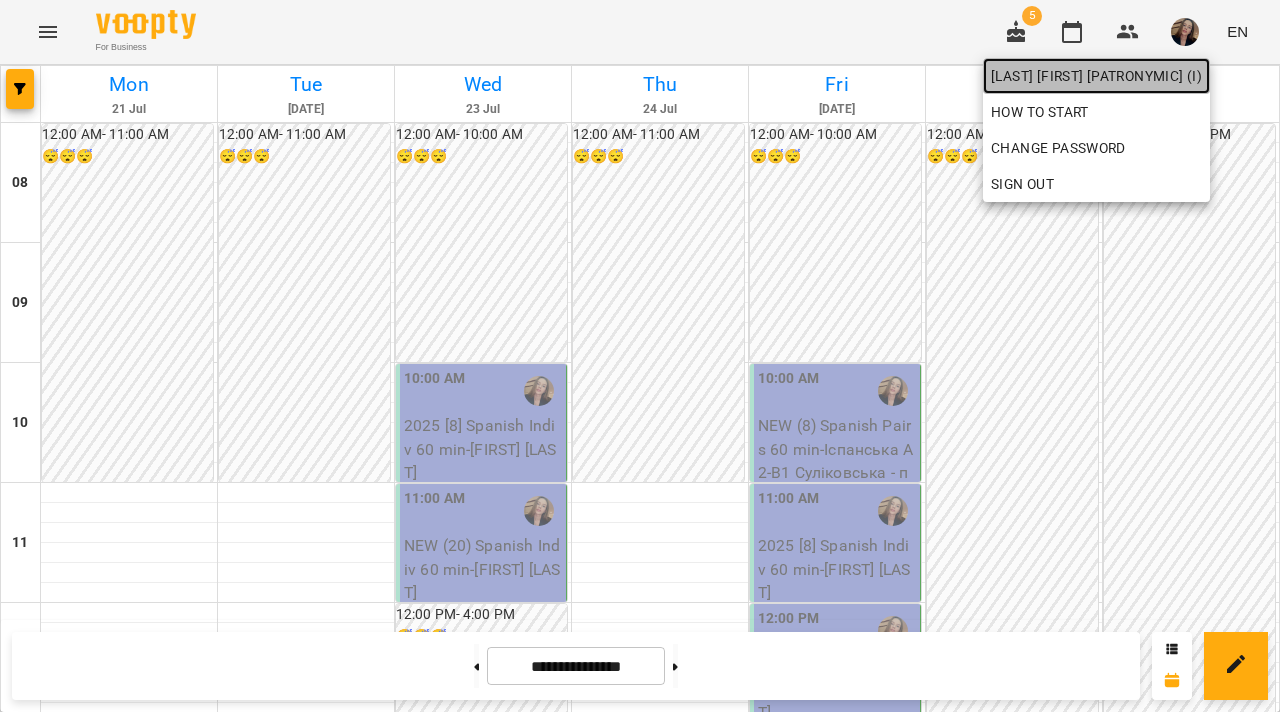 click on "[FIRST] [LAST] (і)" at bounding box center (1096, 76) 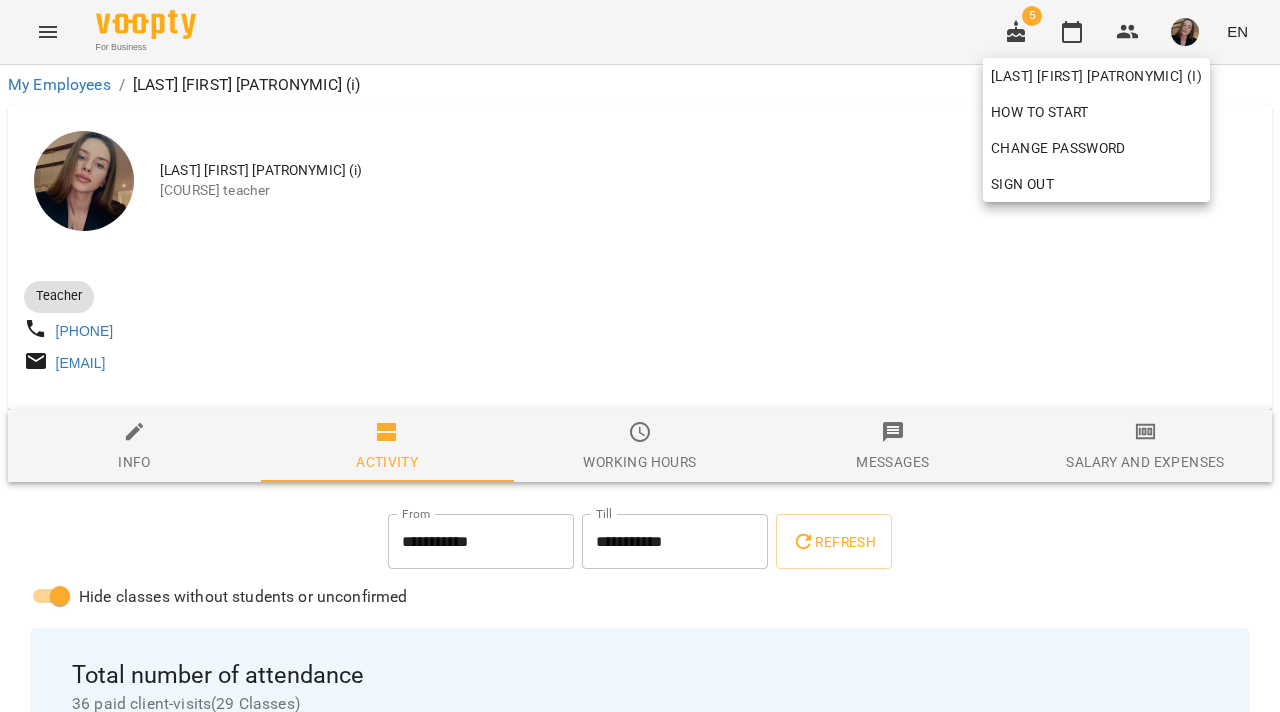click at bounding box center [640, 356] 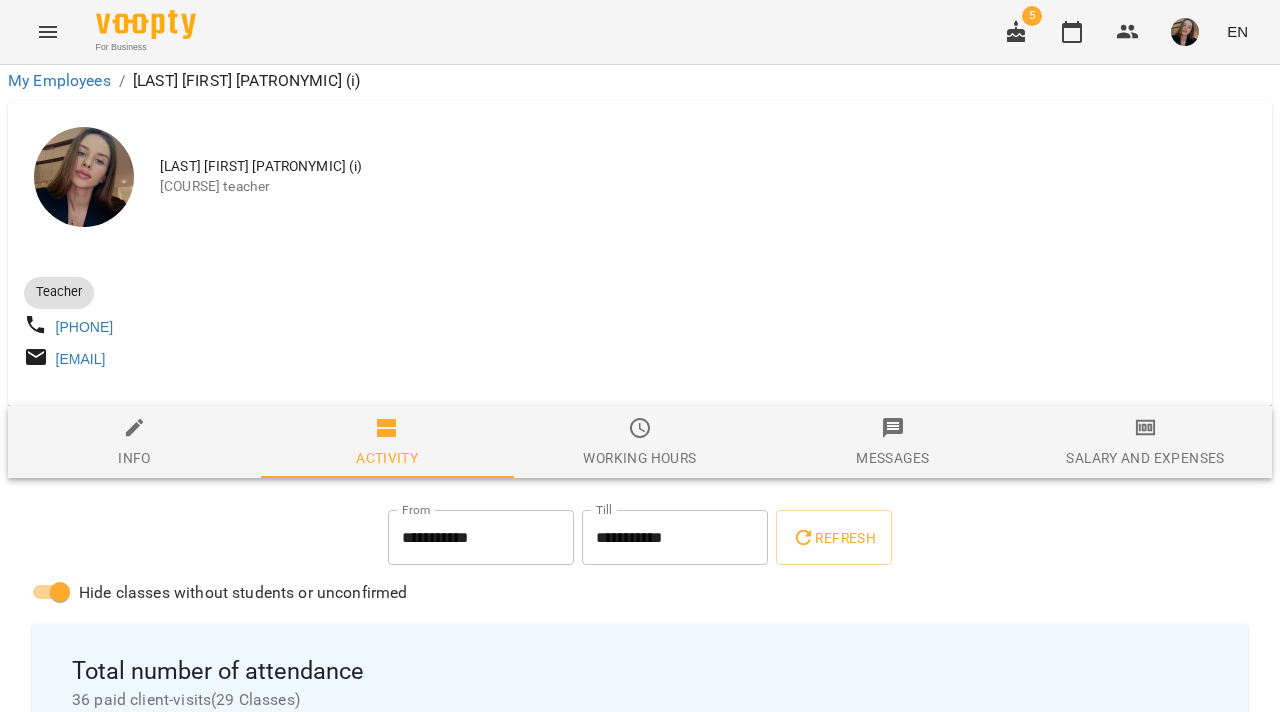 scroll, scrollTop: 100, scrollLeft: 0, axis: vertical 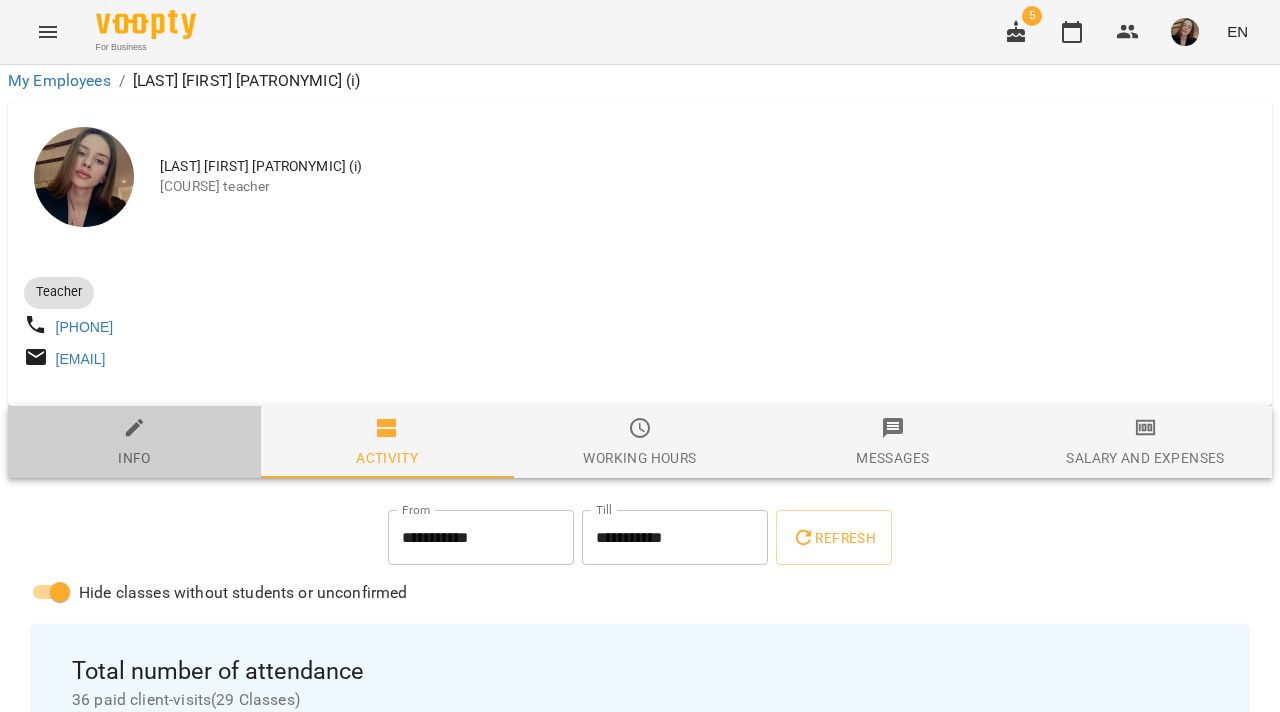 click 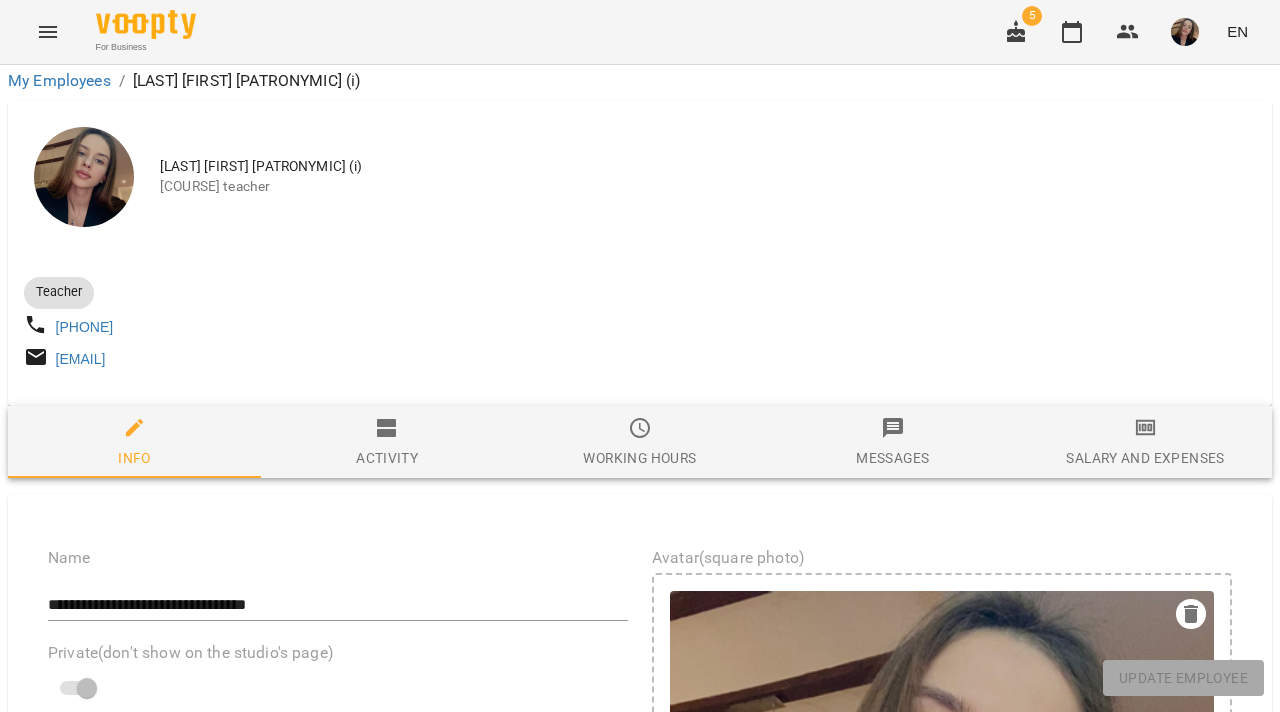 click on "Working hours" at bounding box center [640, 443] 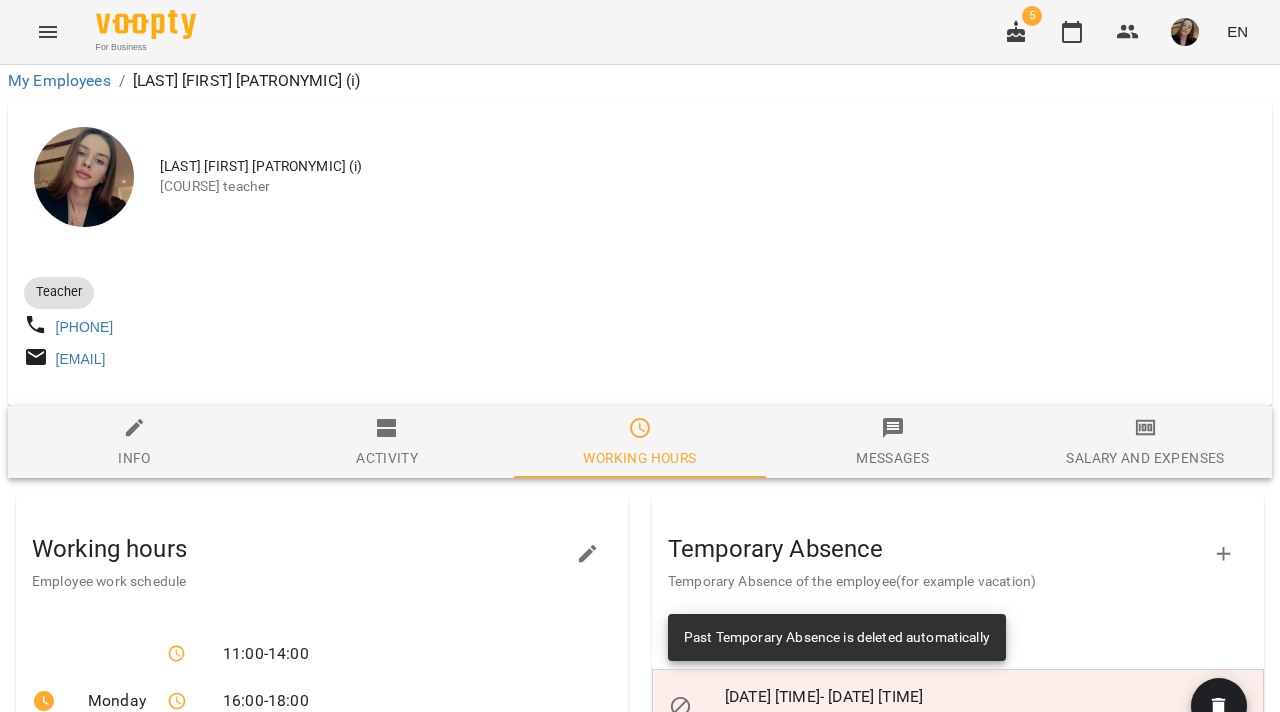 scroll, scrollTop: 412, scrollLeft: 0, axis: vertical 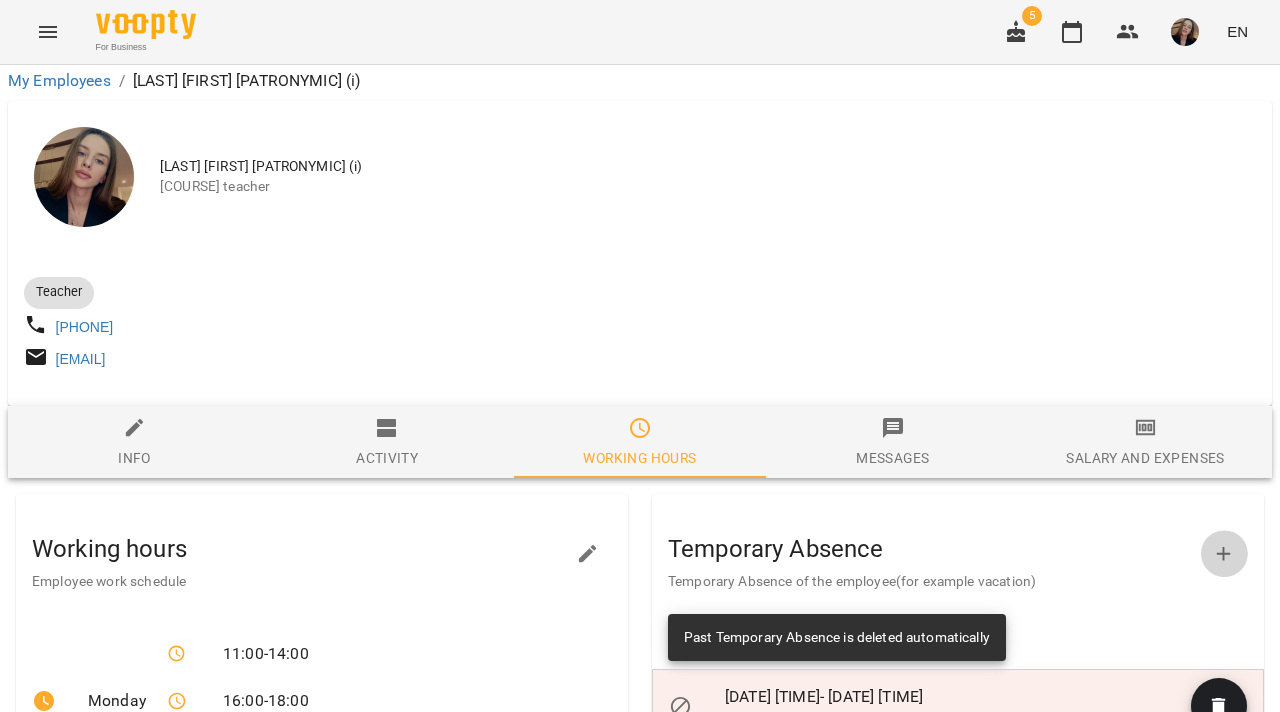 click 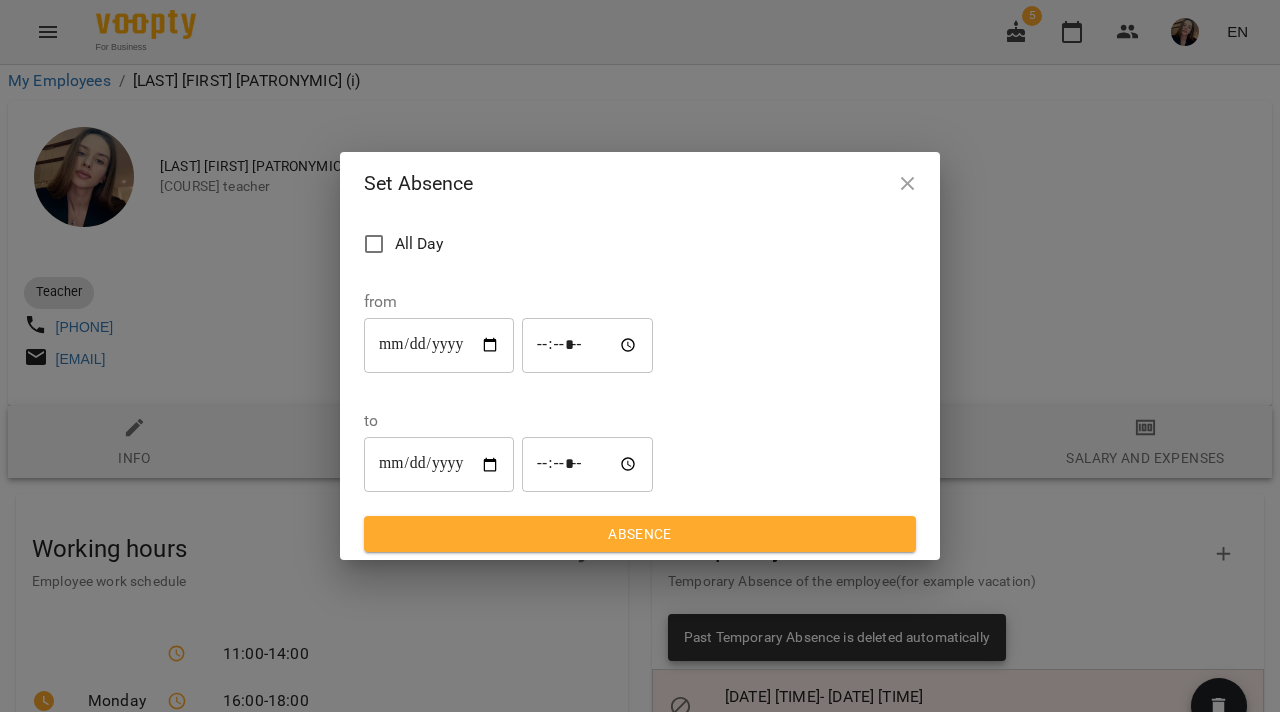 click on "**********" at bounding box center [439, 345] 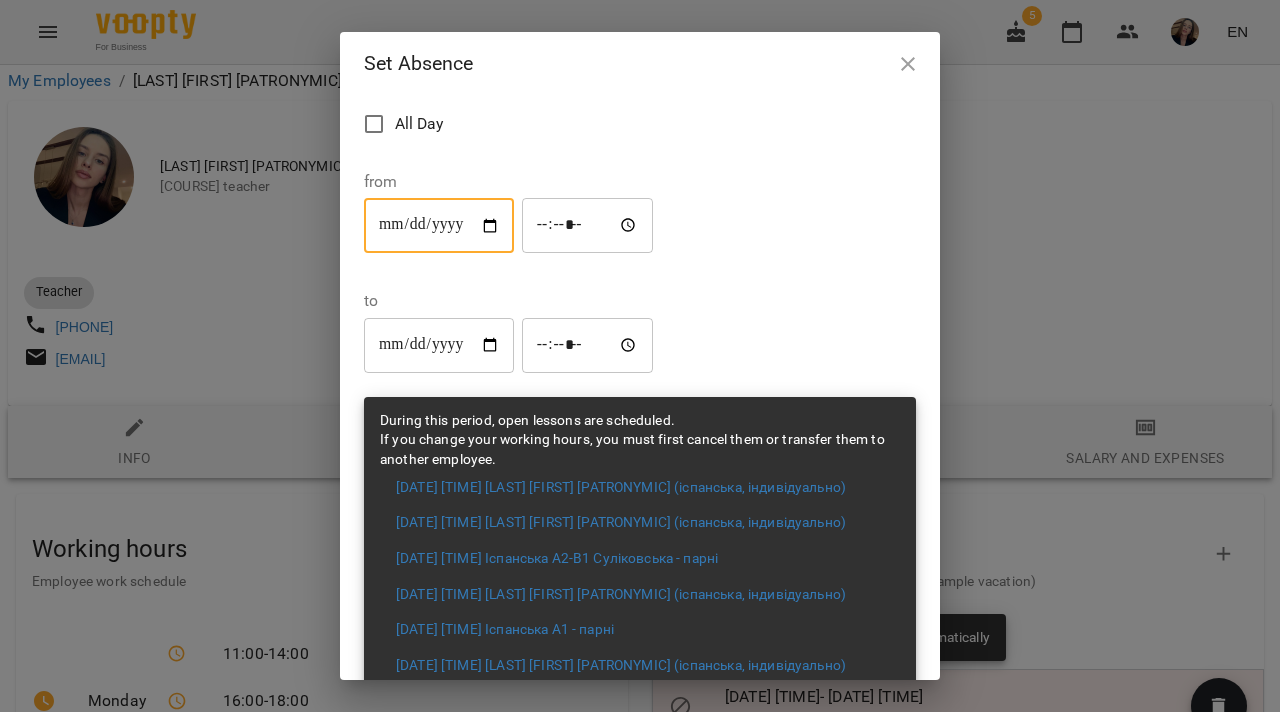 type on "**********" 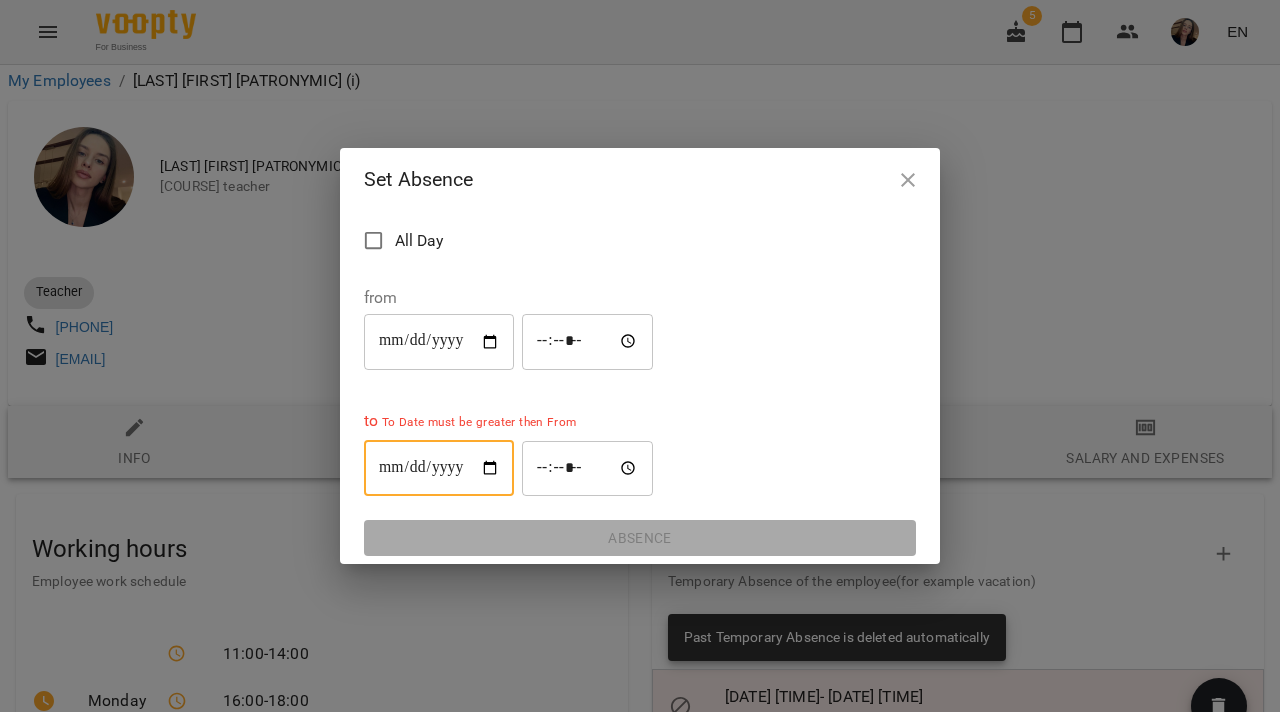 click on "**********" at bounding box center [439, 468] 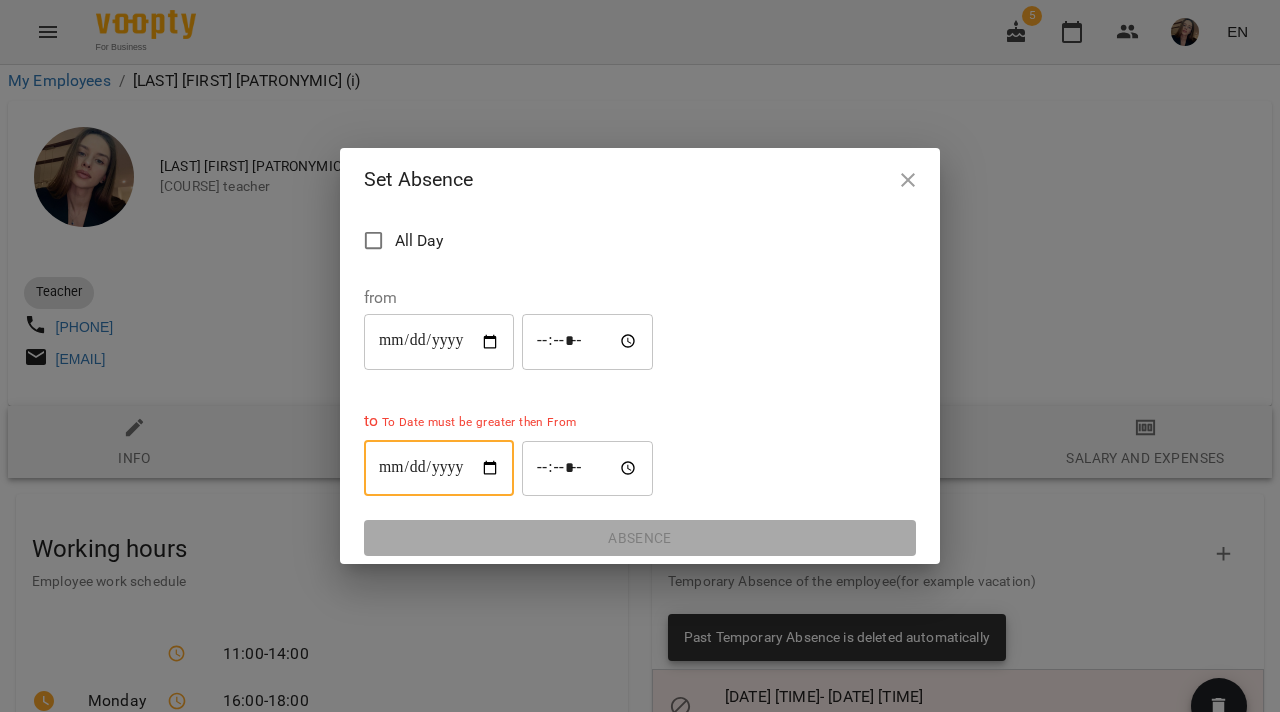 type on "**********" 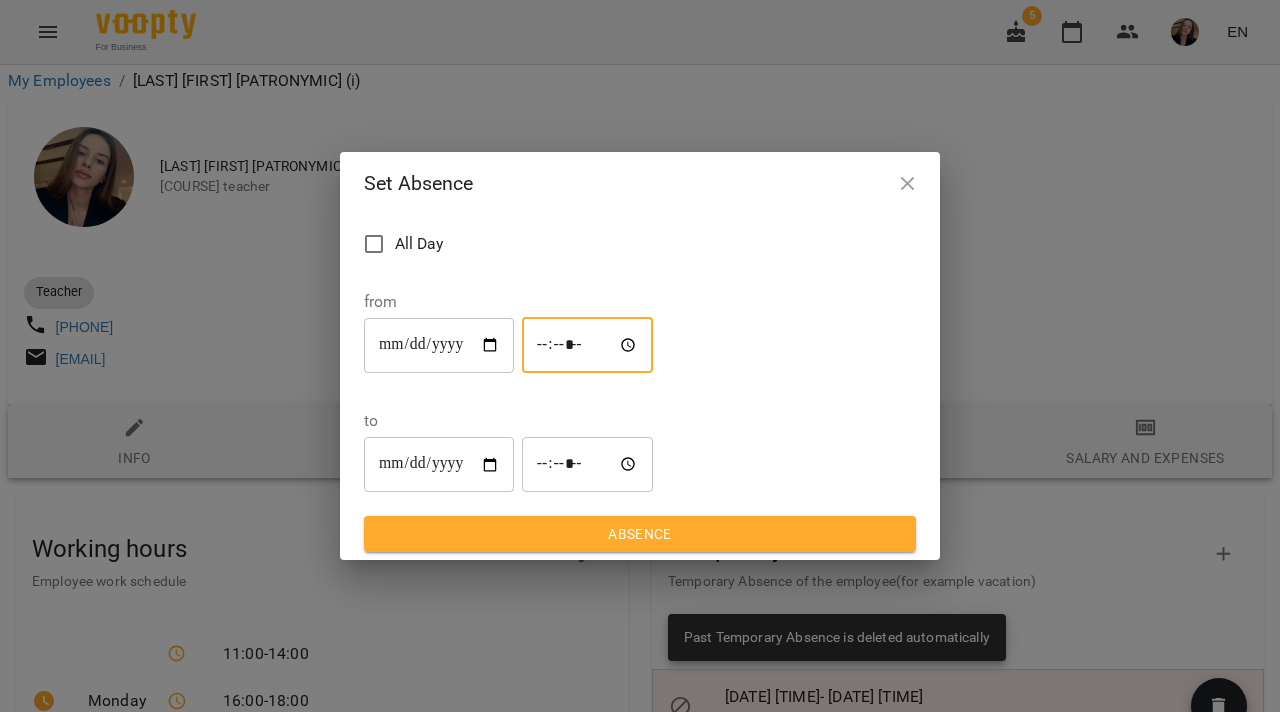 click on "*****" at bounding box center [588, 345] 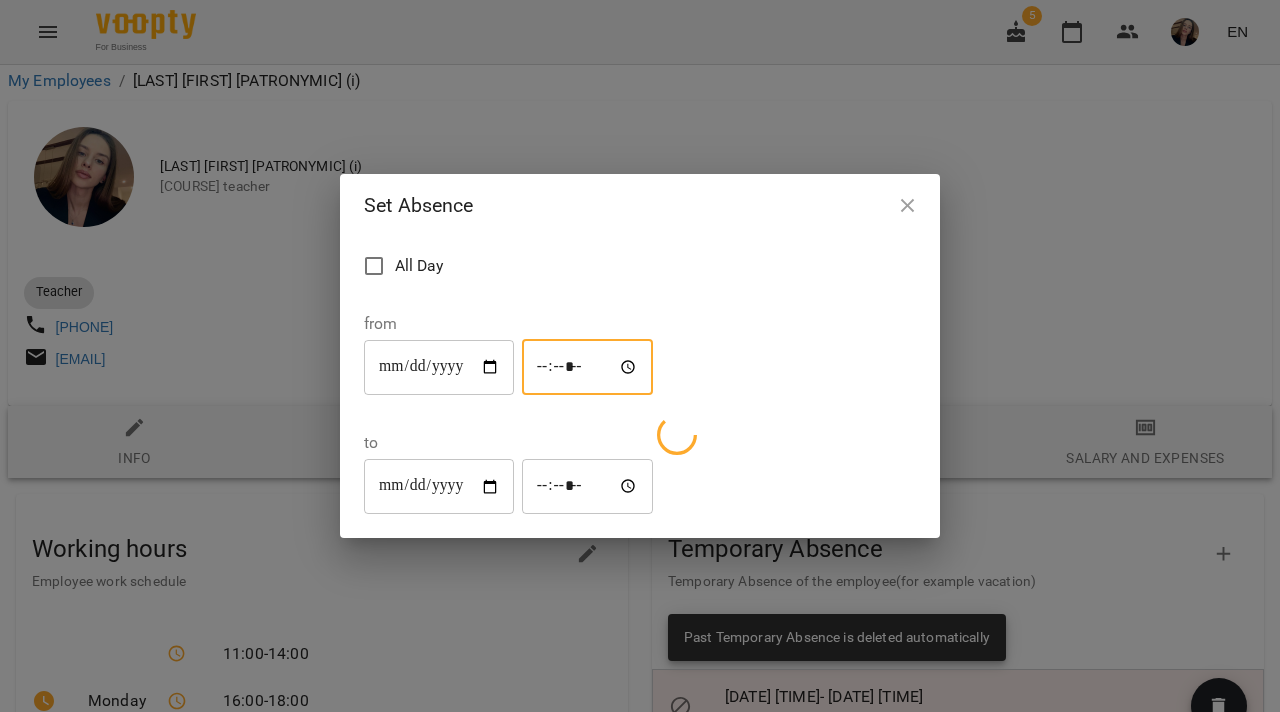 type on "*****" 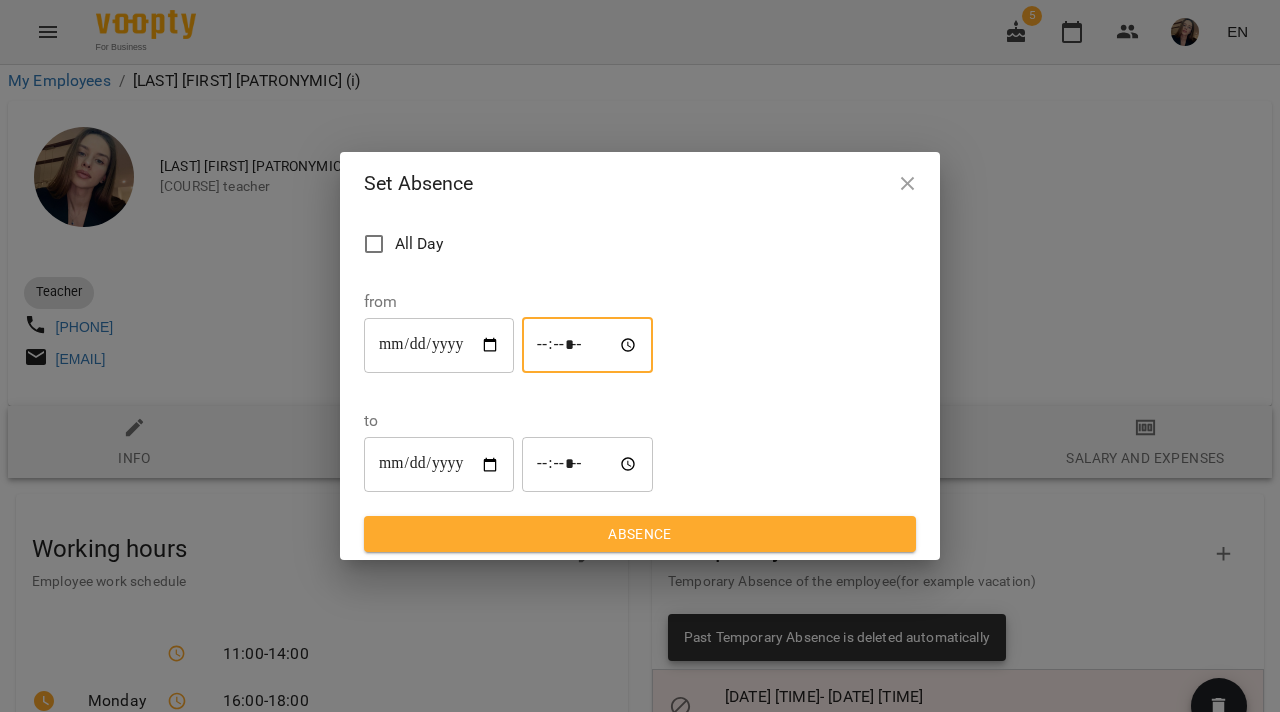 click on "*****" at bounding box center (588, 465) 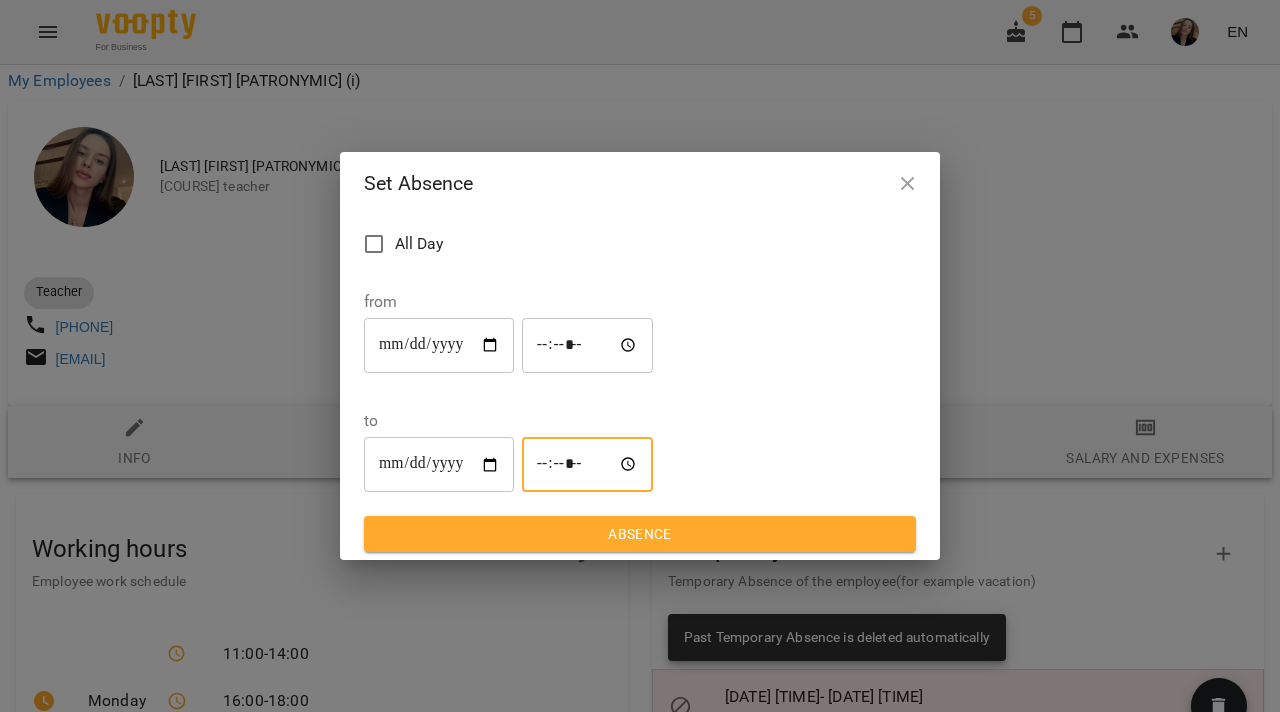 type on "*****" 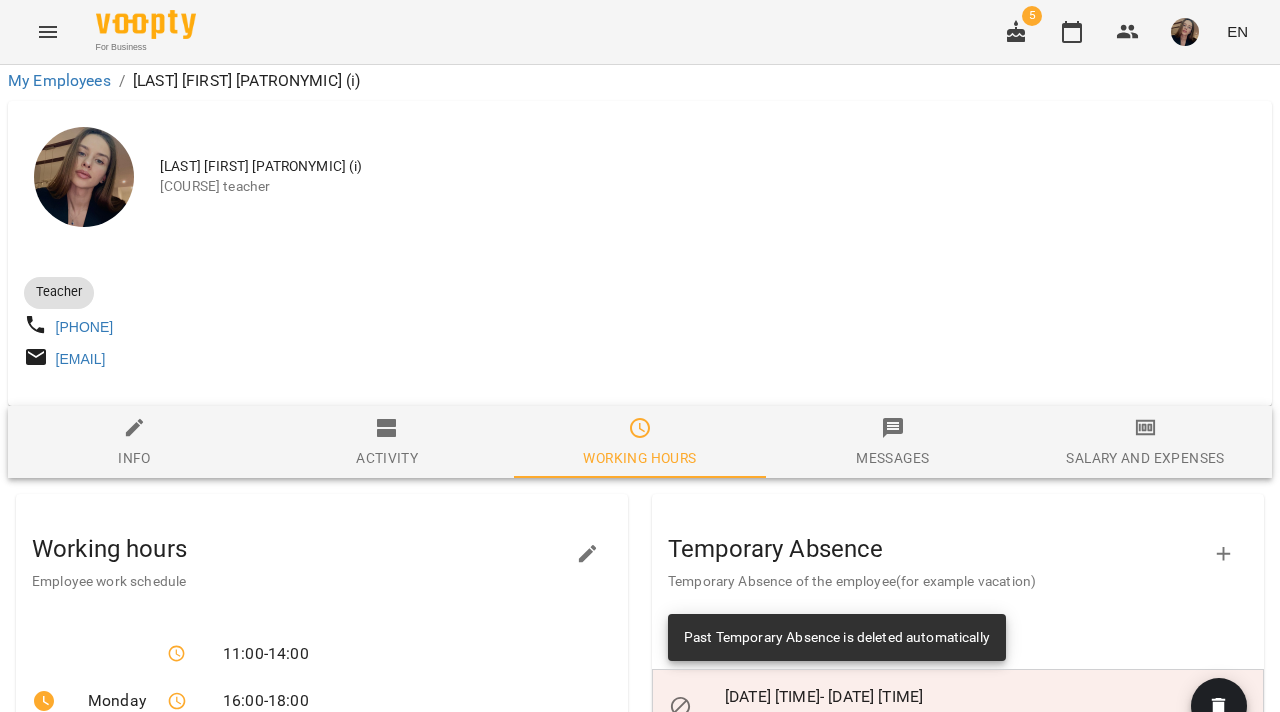 scroll, scrollTop: 0, scrollLeft: 0, axis: both 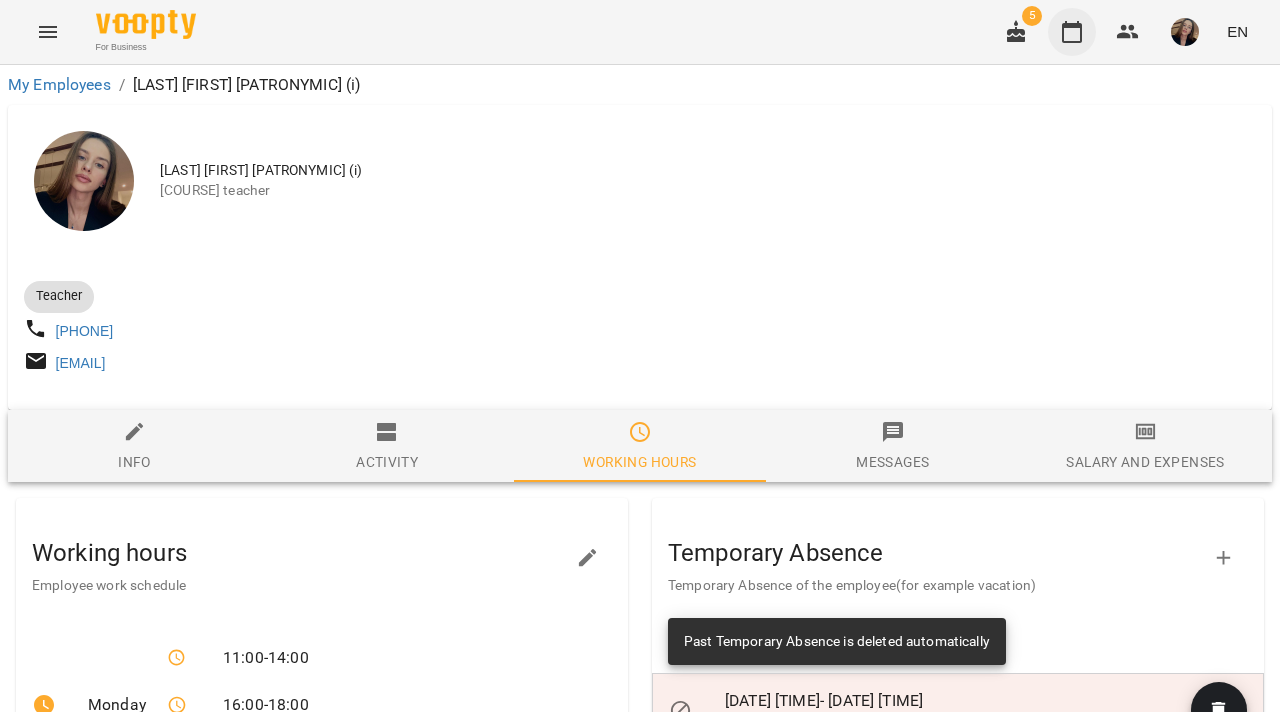 click at bounding box center [1072, 32] 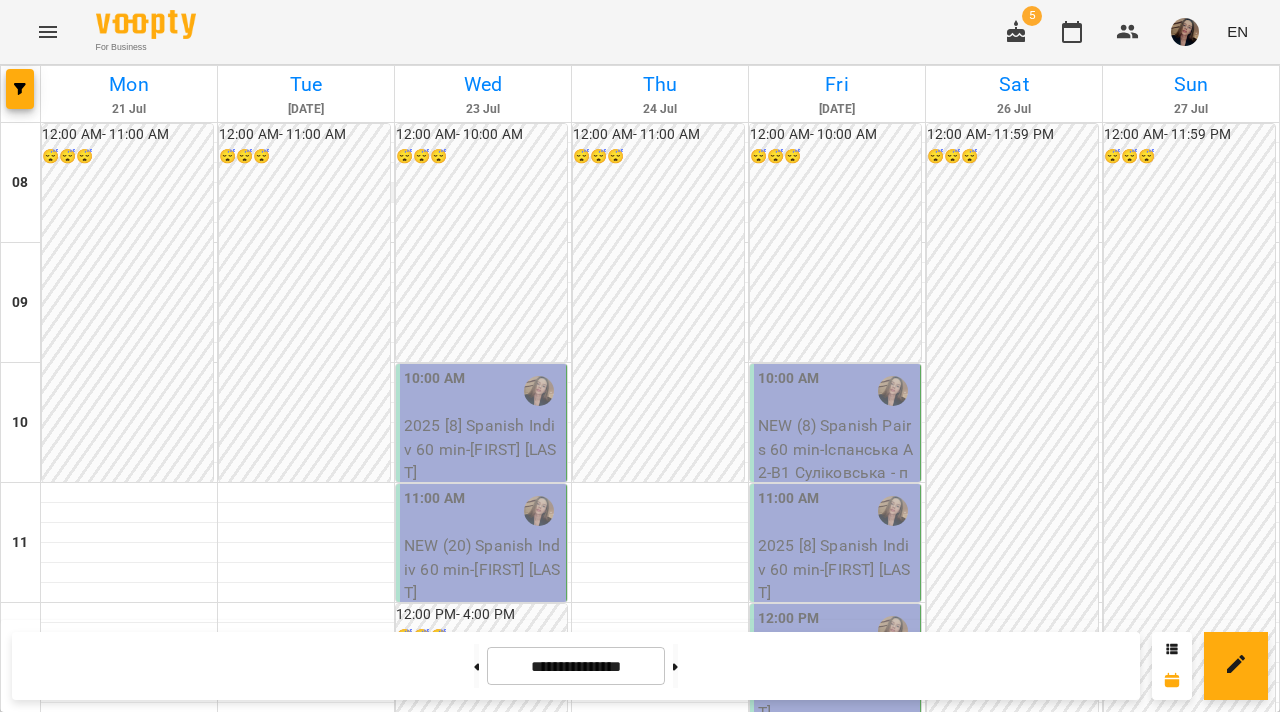 scroll, scrollTop: 273, scrollLeft: 0, axis: vertical 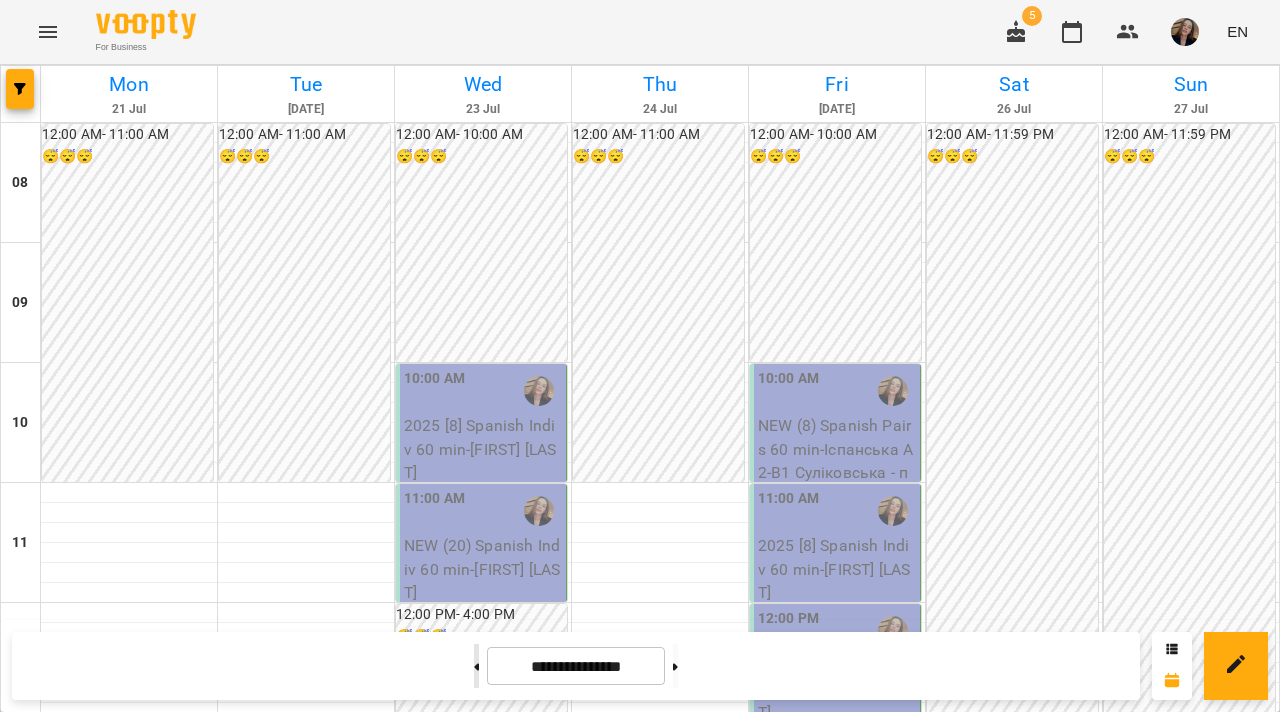 click at bounding box center [476, 666] 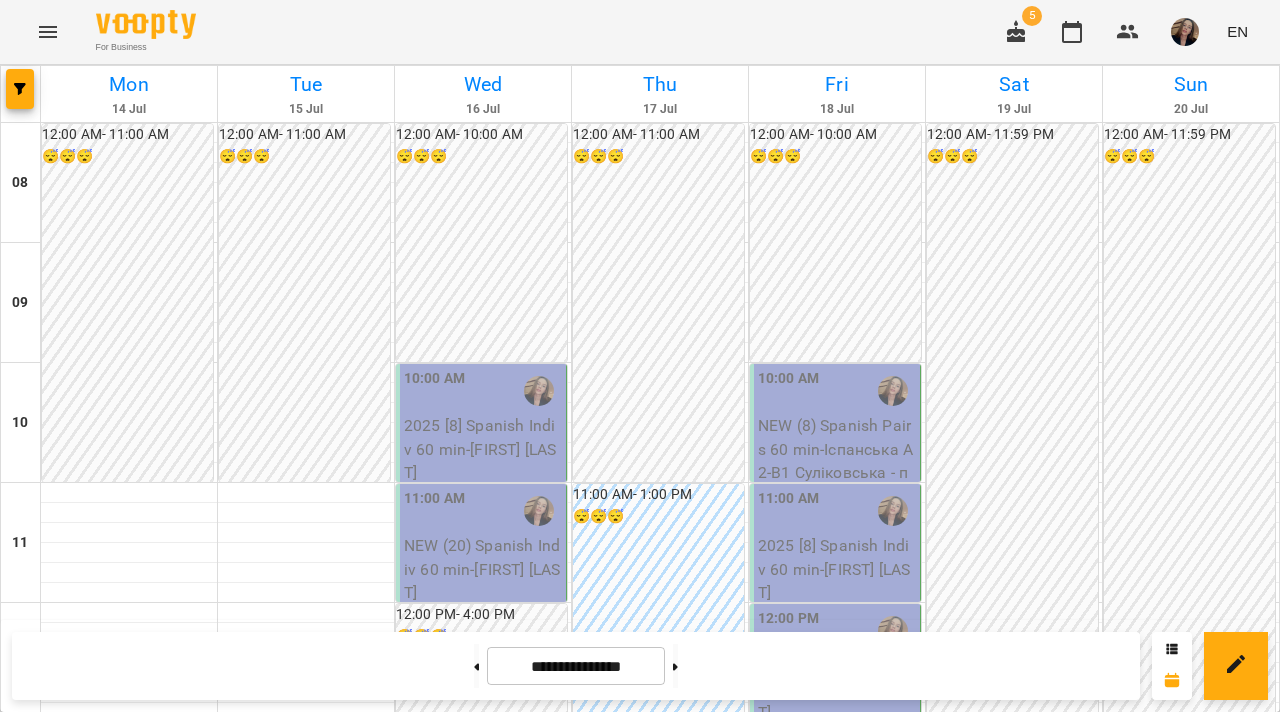 click at bounding box center [1185, 32] 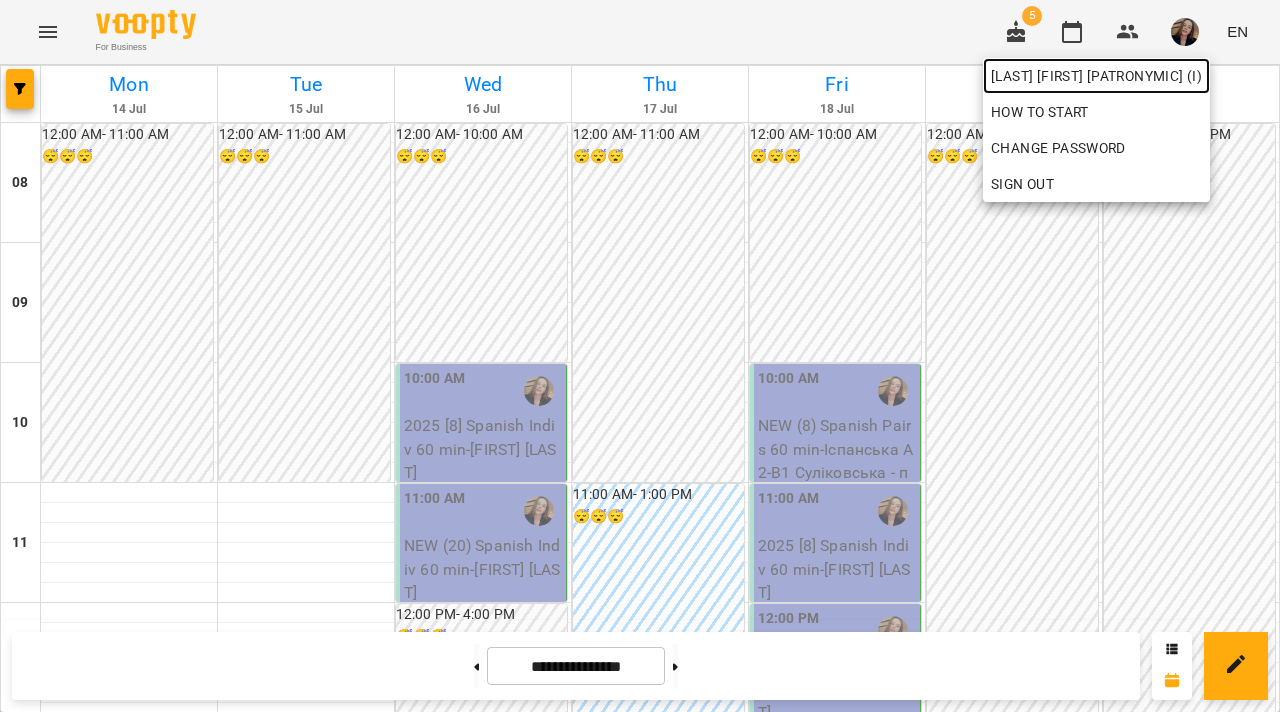click on "[FIRST] [LAST] (і)" at bounding box center (1096, 76) 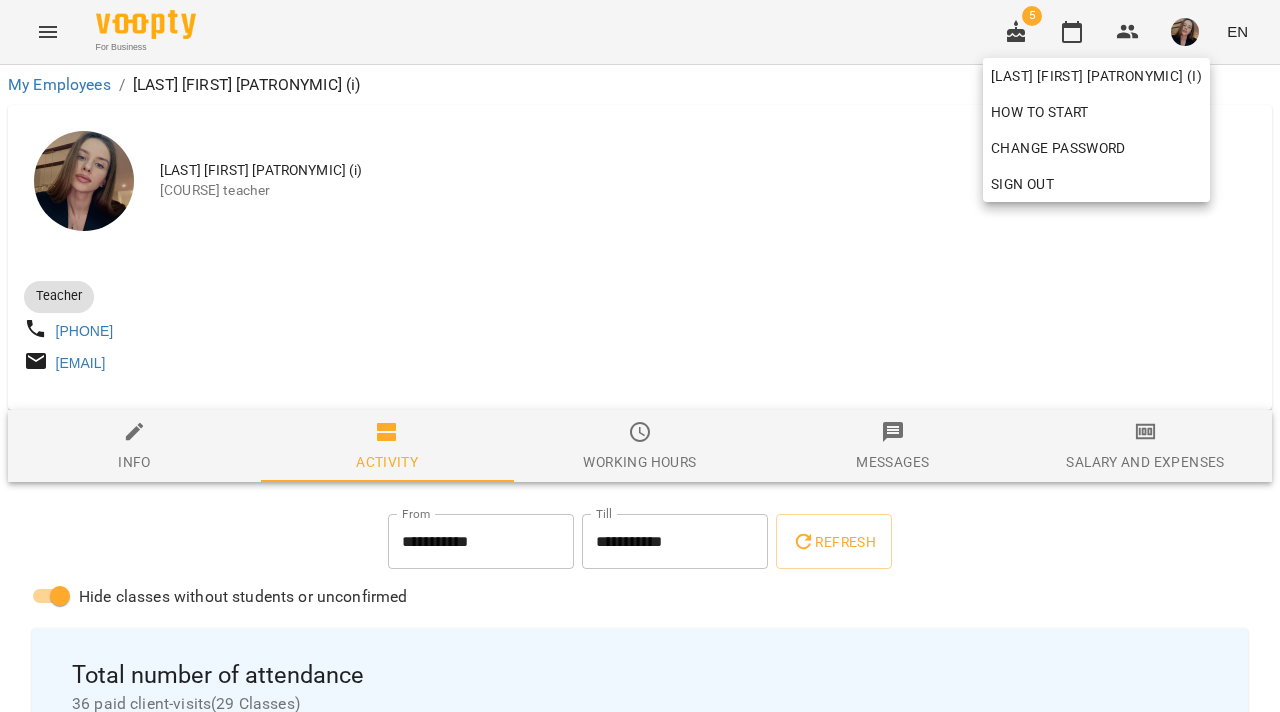click at bounding box center [640, 356] 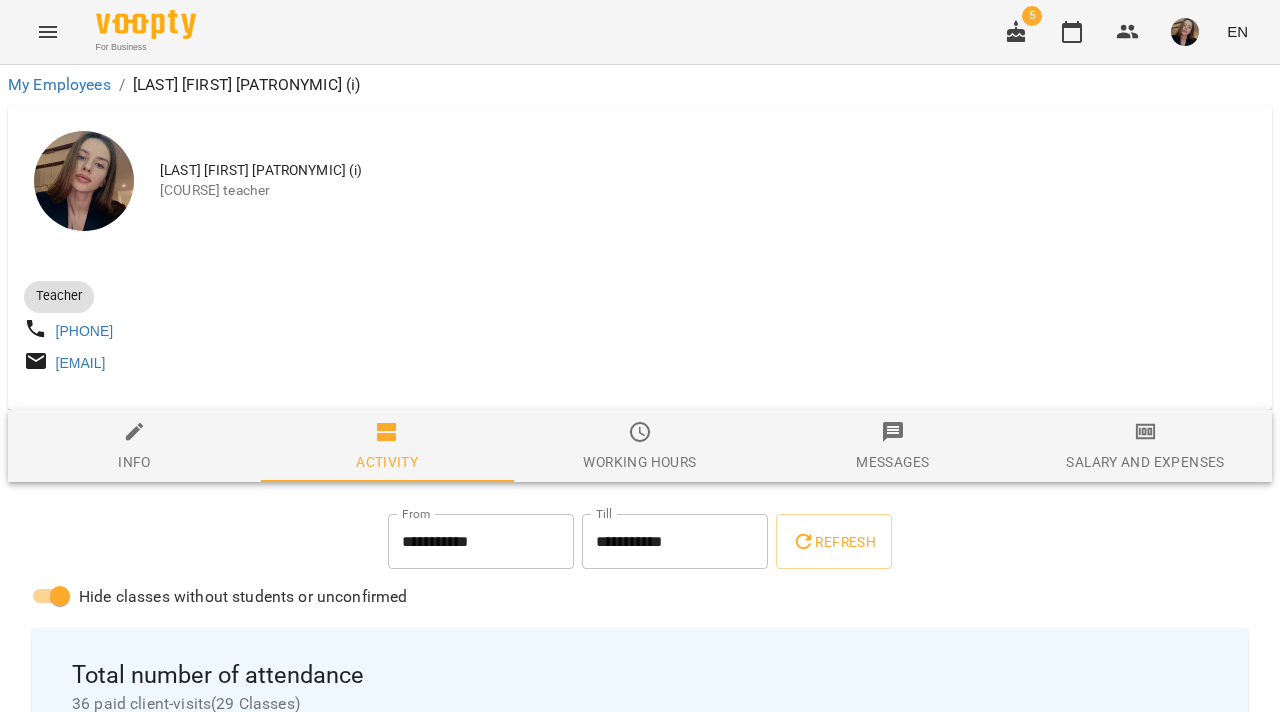 click 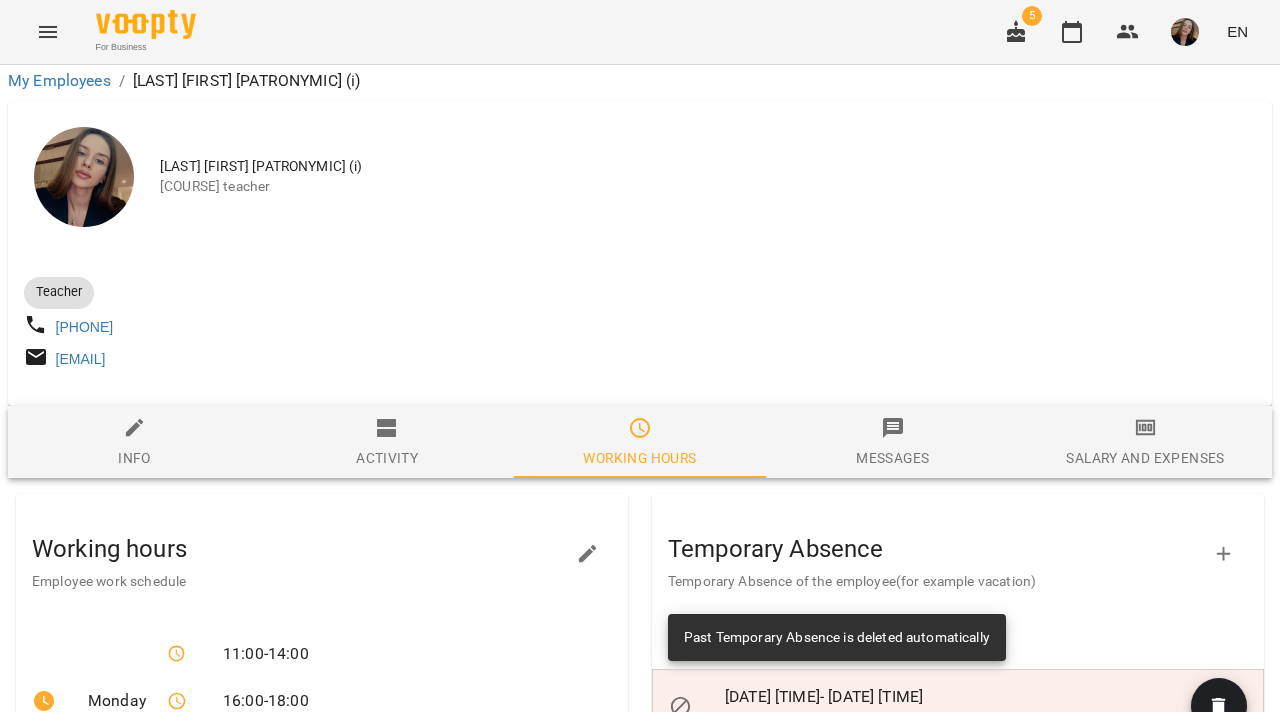 scroll, scrollTop: 313, scrollLeft: 0, axis: vertical 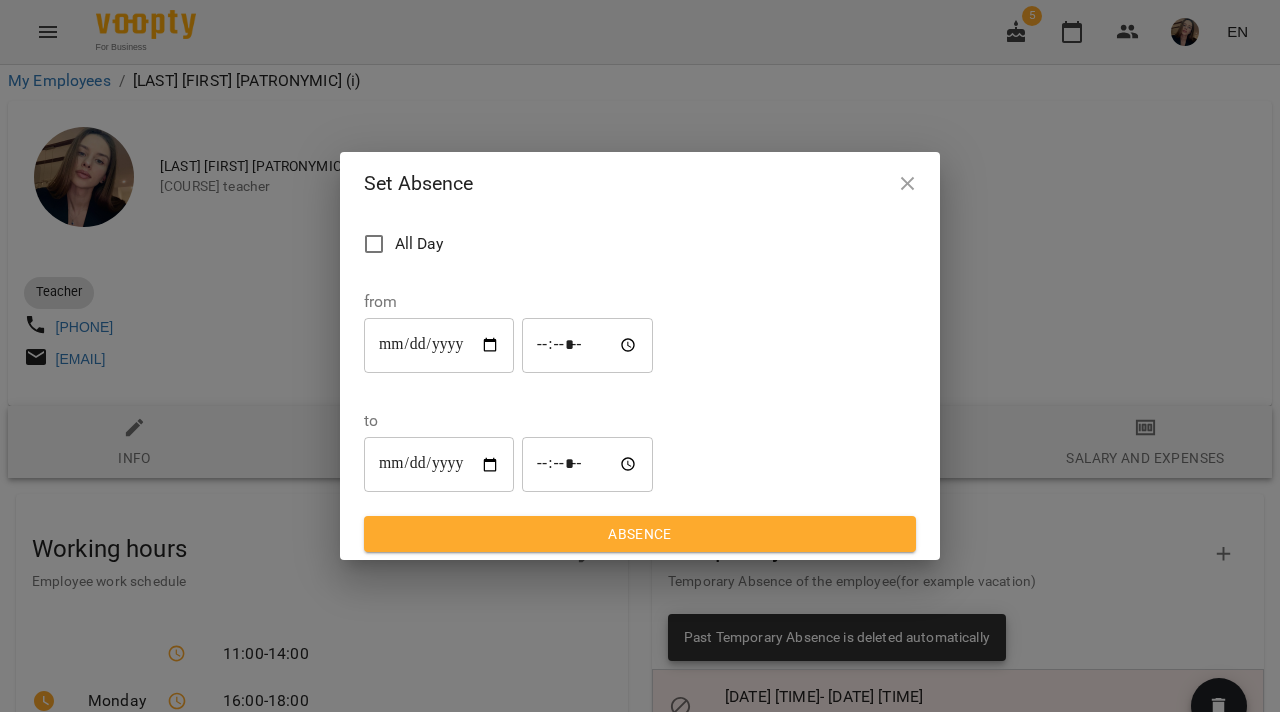 click on "**********" at bounding box center (439, 345) 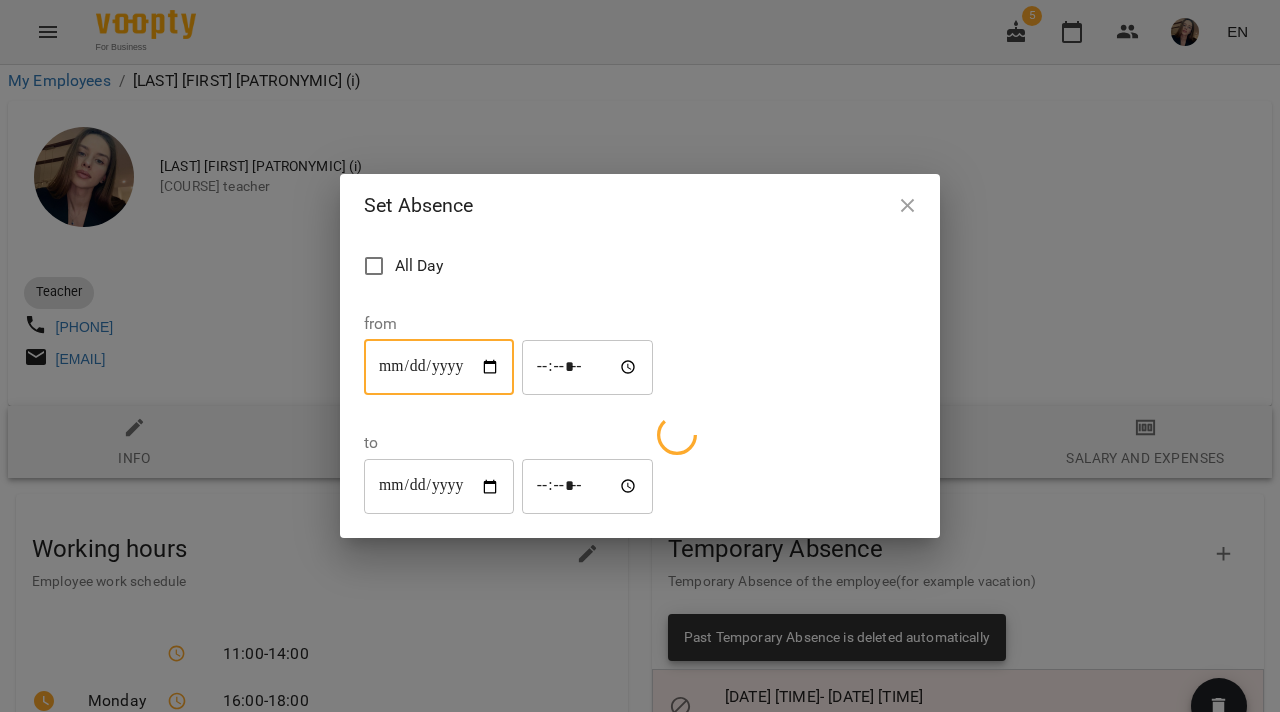 type on "**********" 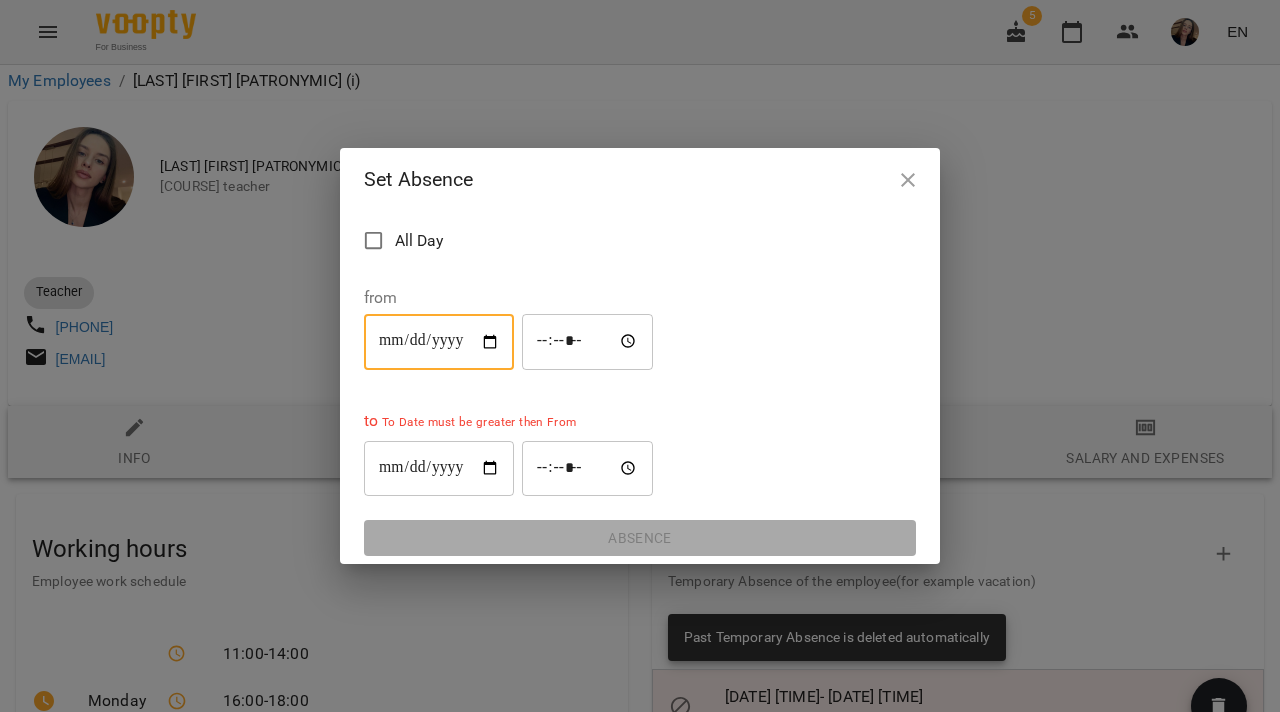 click on "**********" at bounding box center (439, 468) 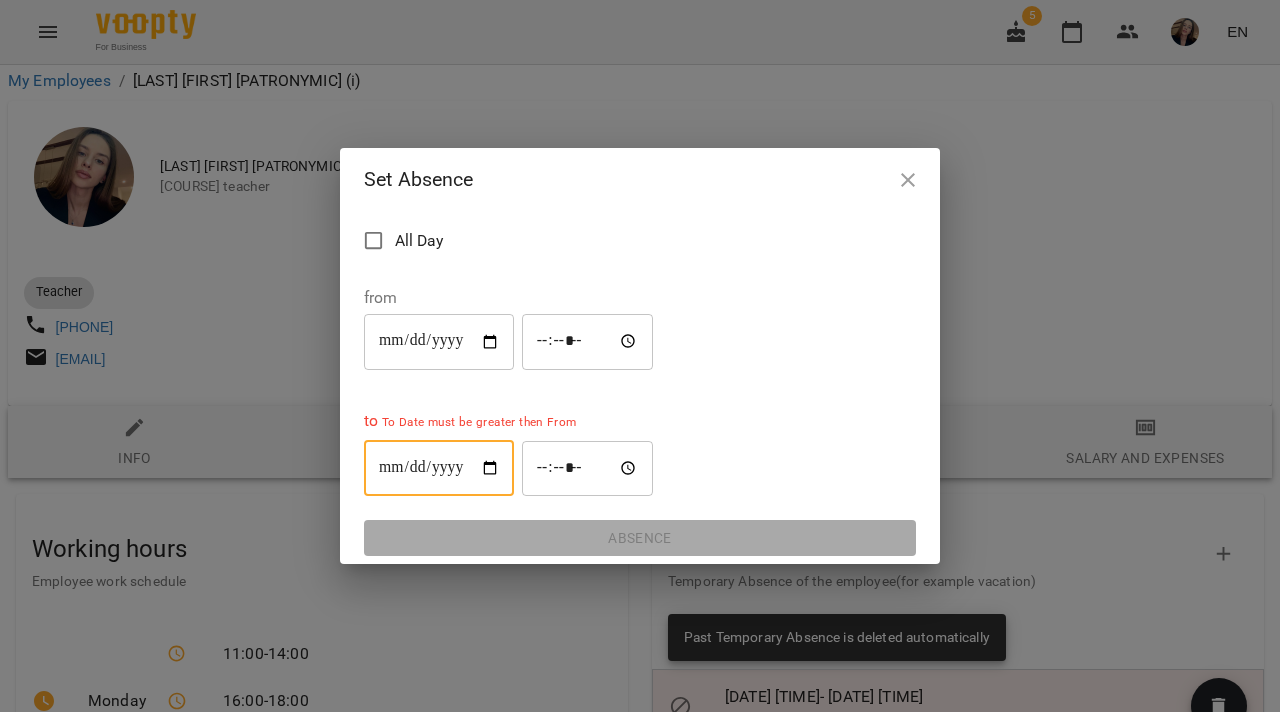 type on "**********" 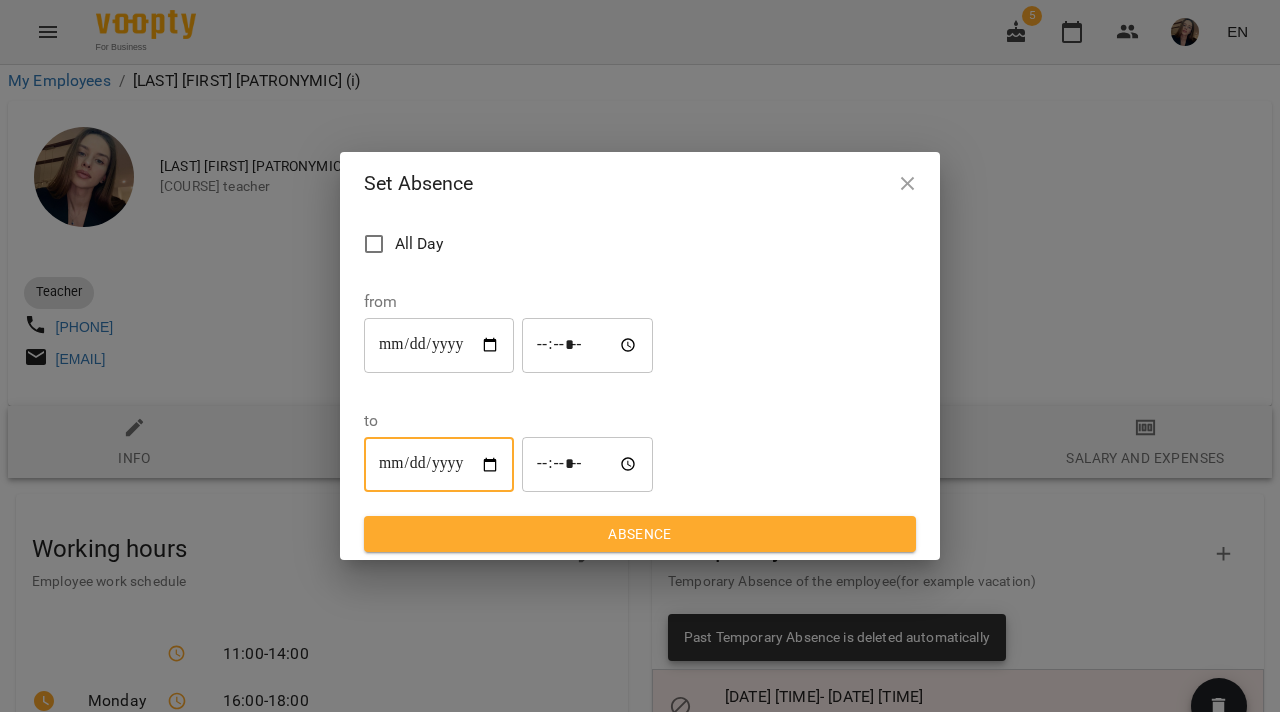 click on "*****" at bounding box center [588, 345] 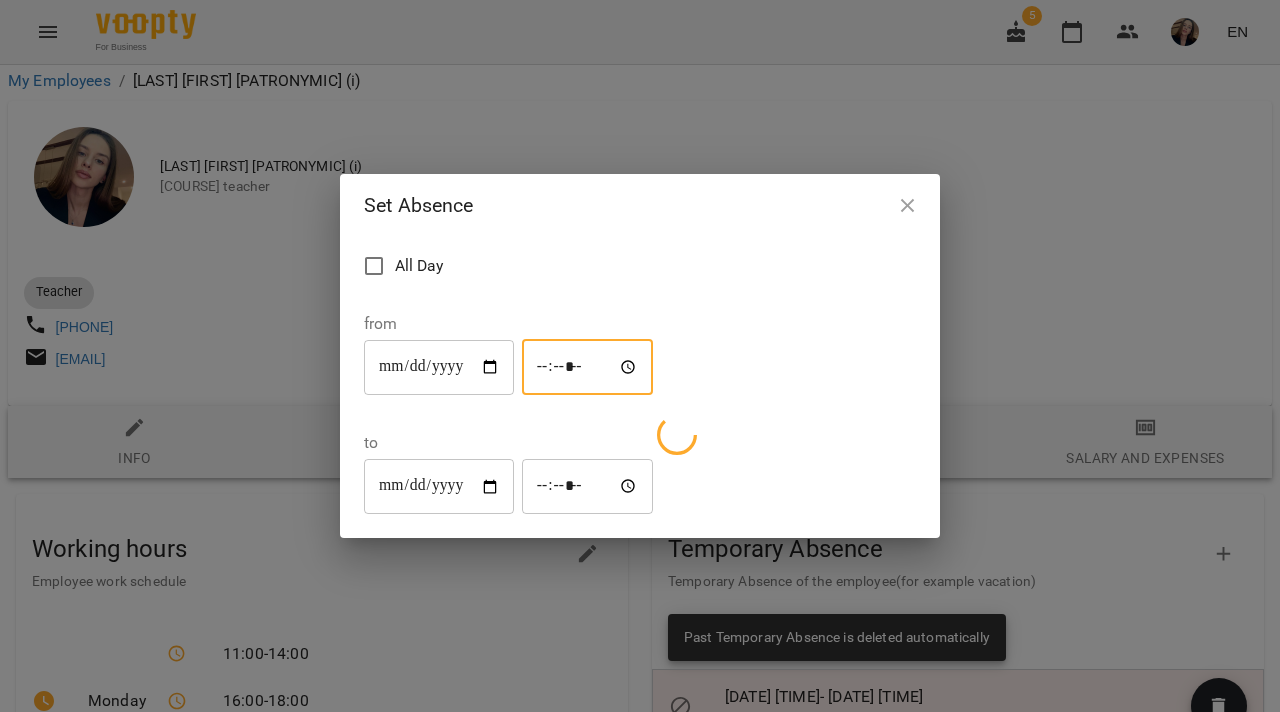 type on "*****" 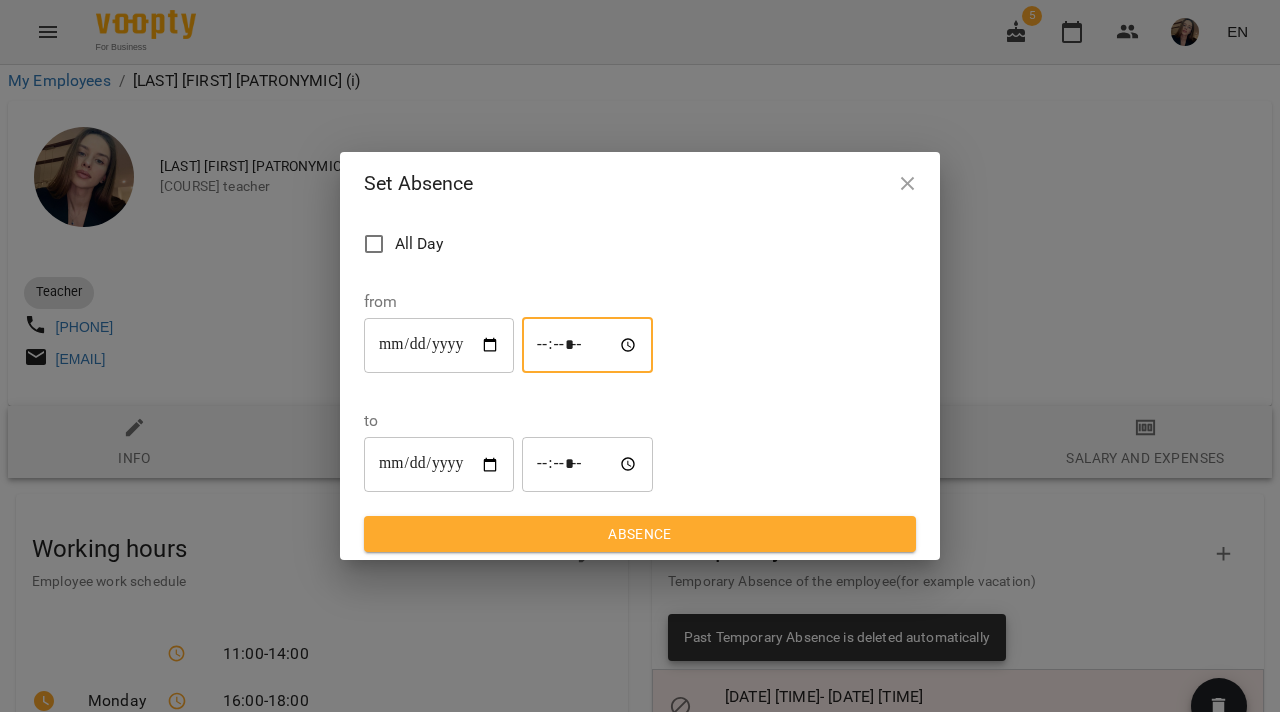 click on "*****" at bounding box center (588, 465) 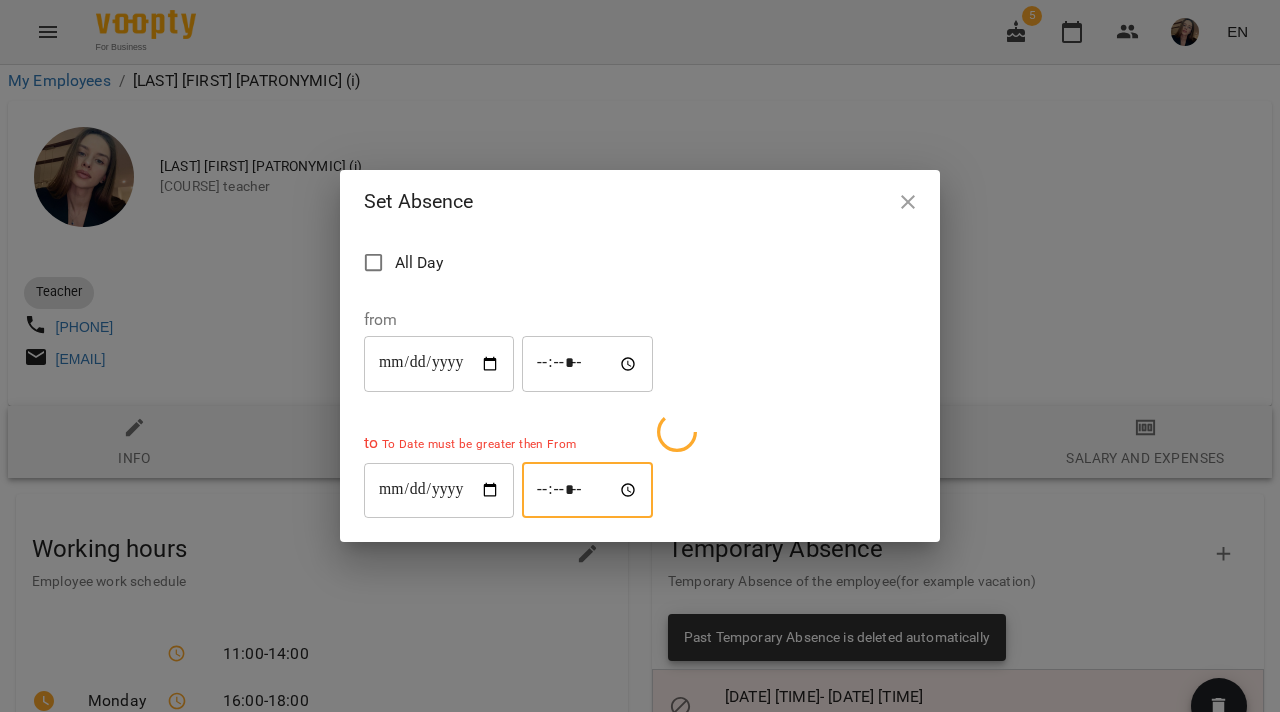 type on "*****" 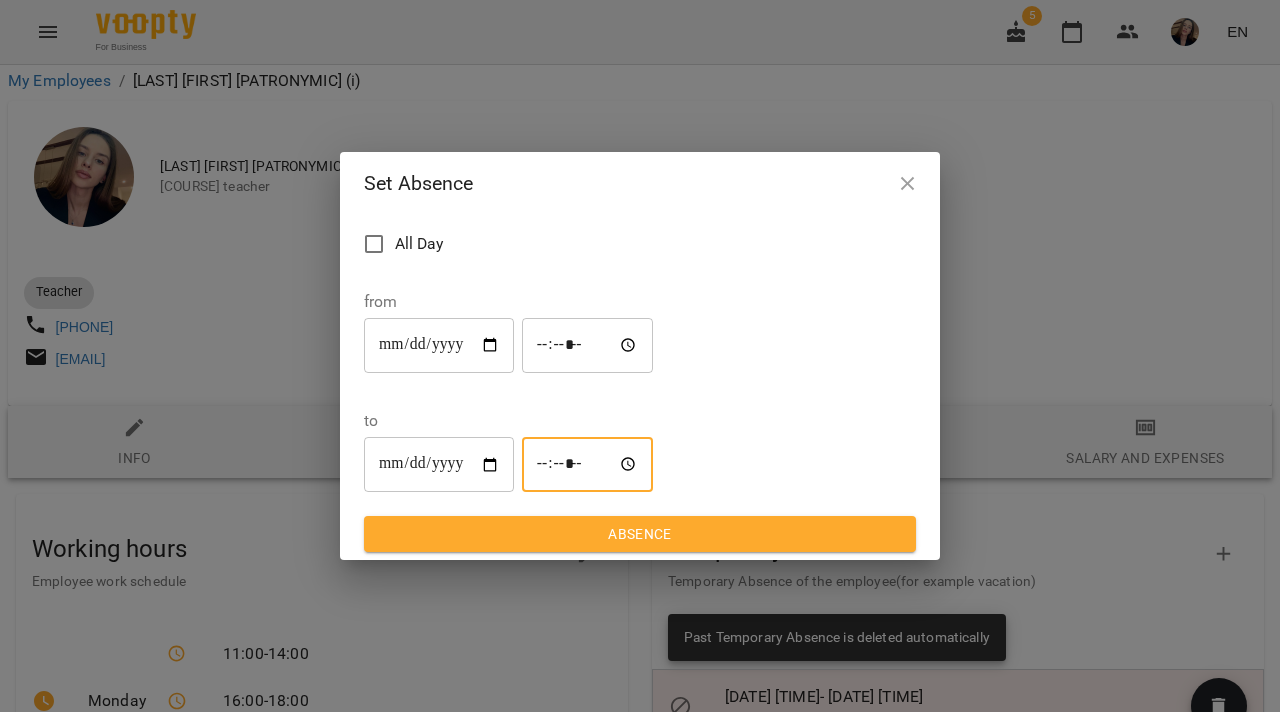 click on "Absence" at bounding box center [640, 534] 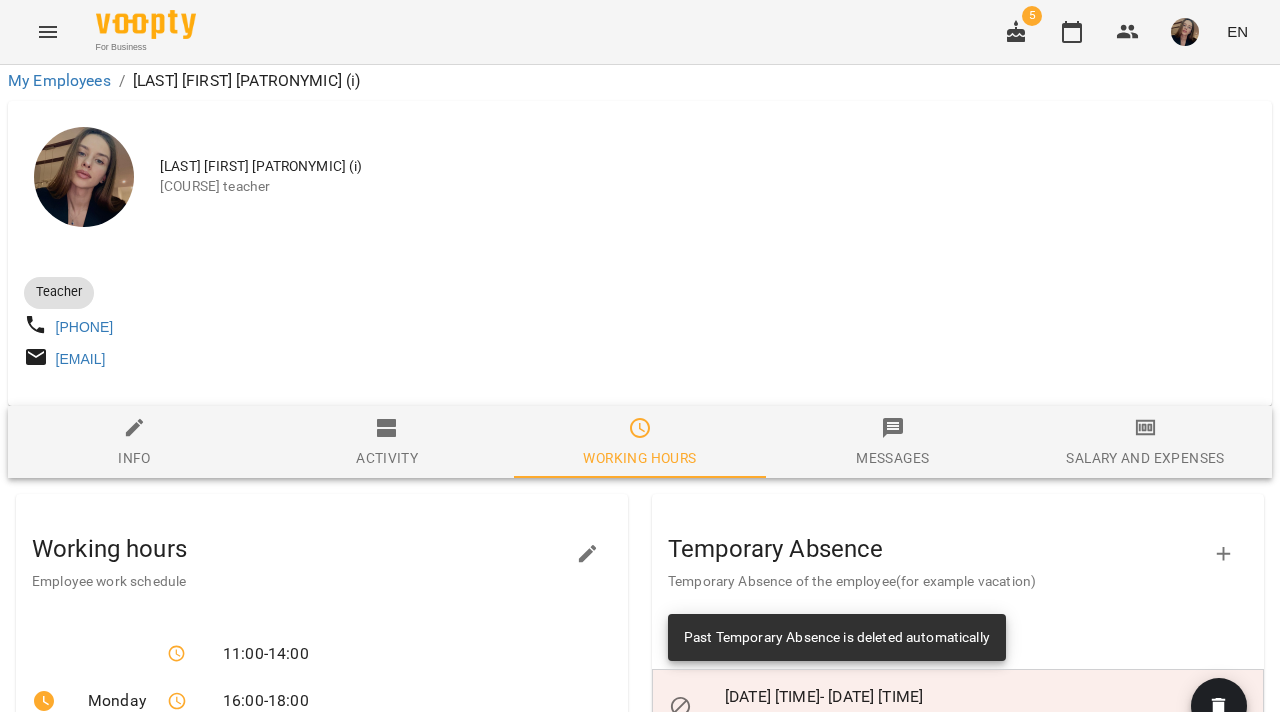 click on "5 EN" at bounding box center (1124, 32) 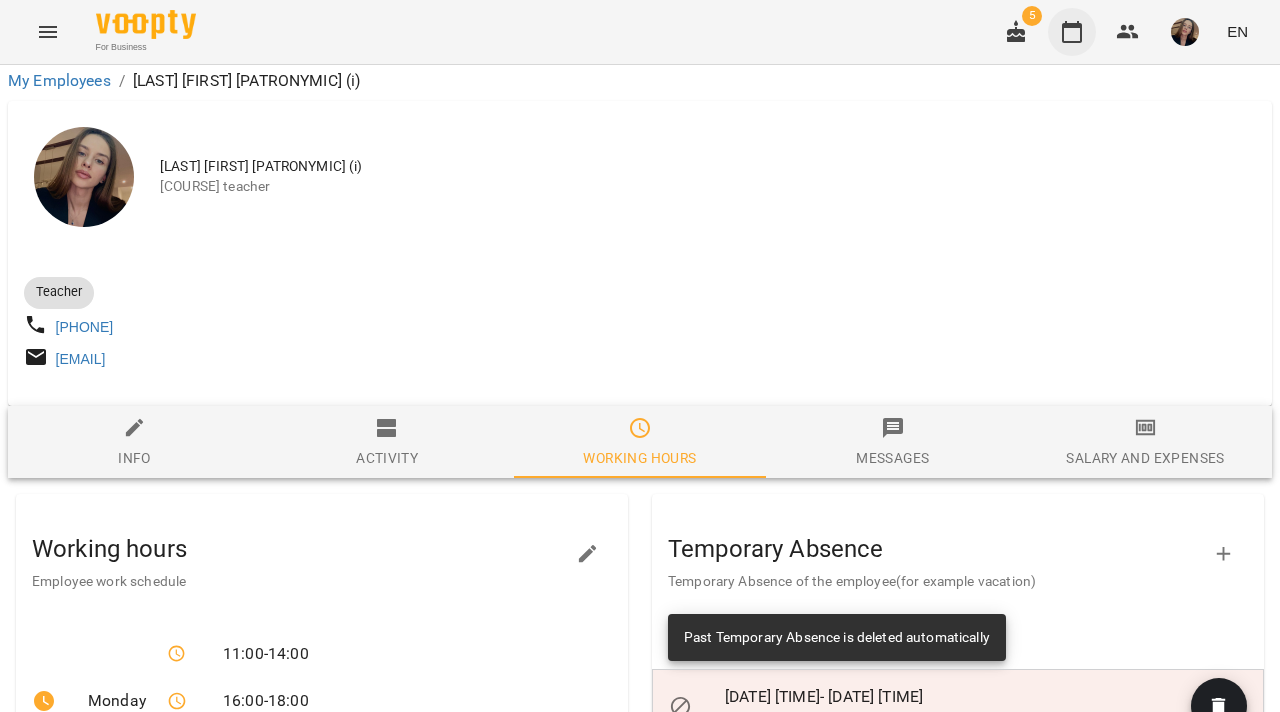 click at bounding box center [1072, 32] 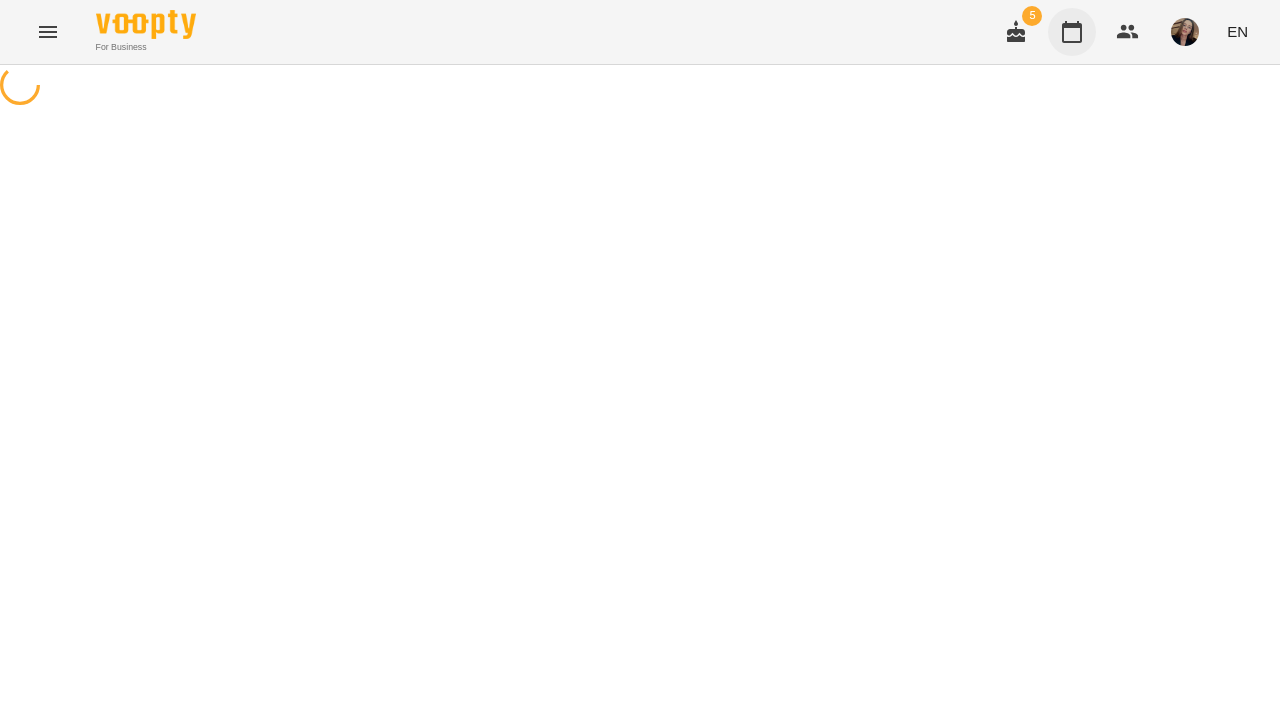 scroll, scrollTop: 0, scrollLeft: 0, axis: both 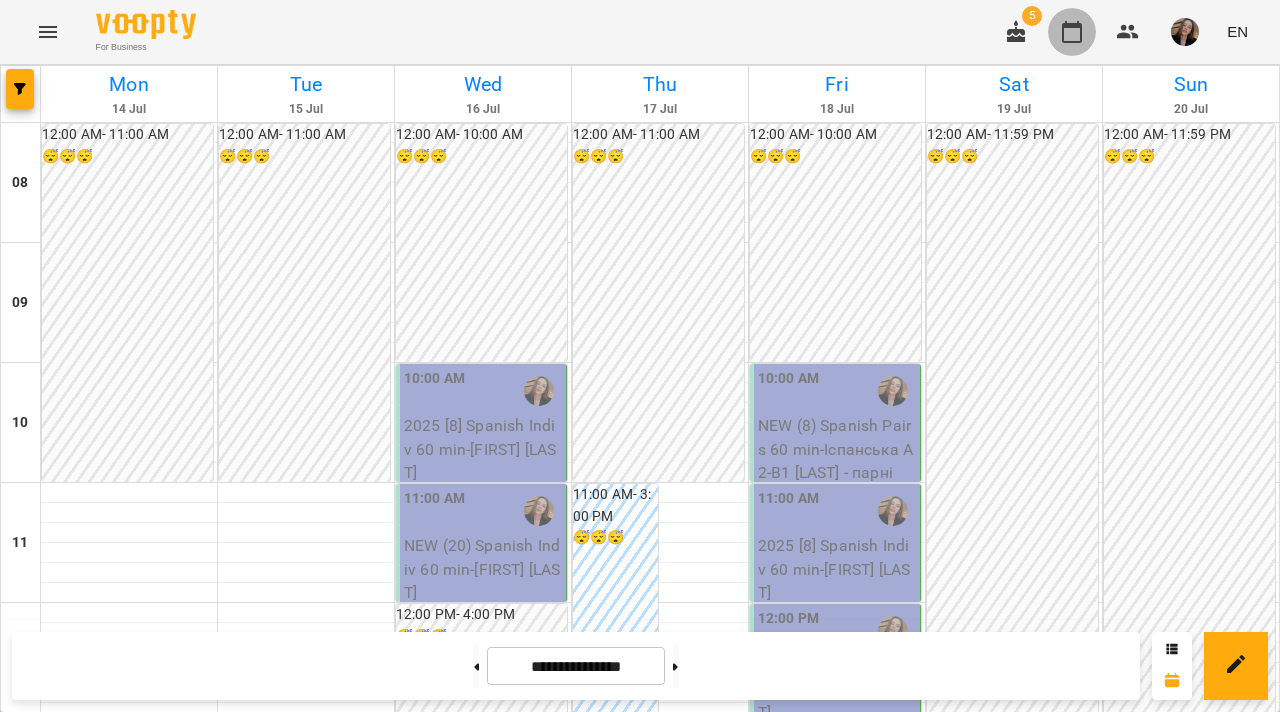 click at bounding box center [1072, 32] 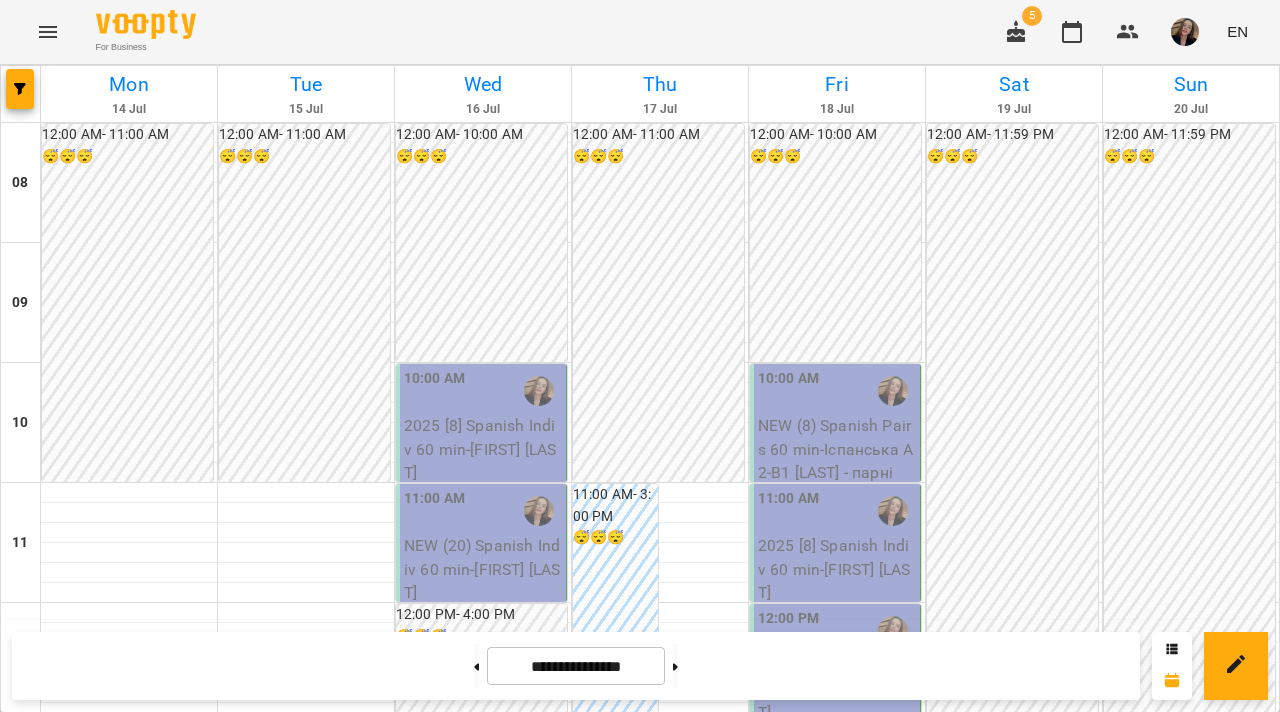 scroll, scrollTop: 371, scrollLeft: 0, axis: vertical 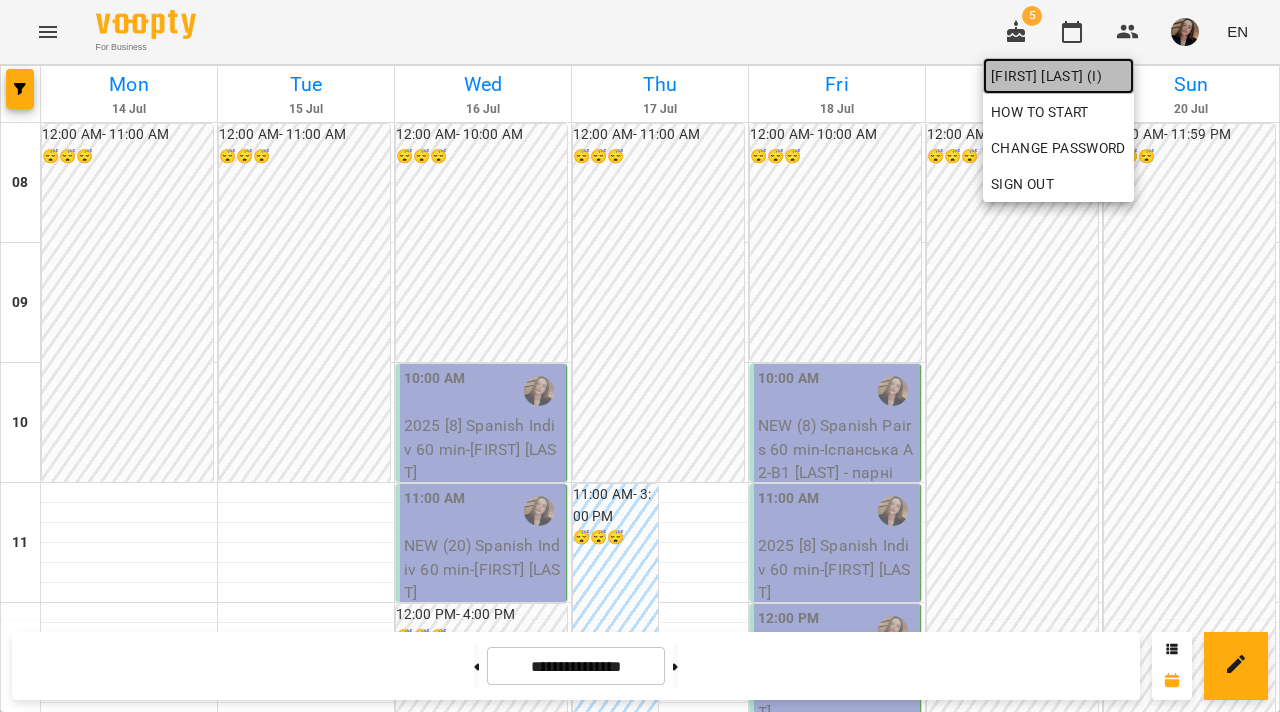click on "[FIRST] [LAST] (і)" at bounding box center [1058, 76] 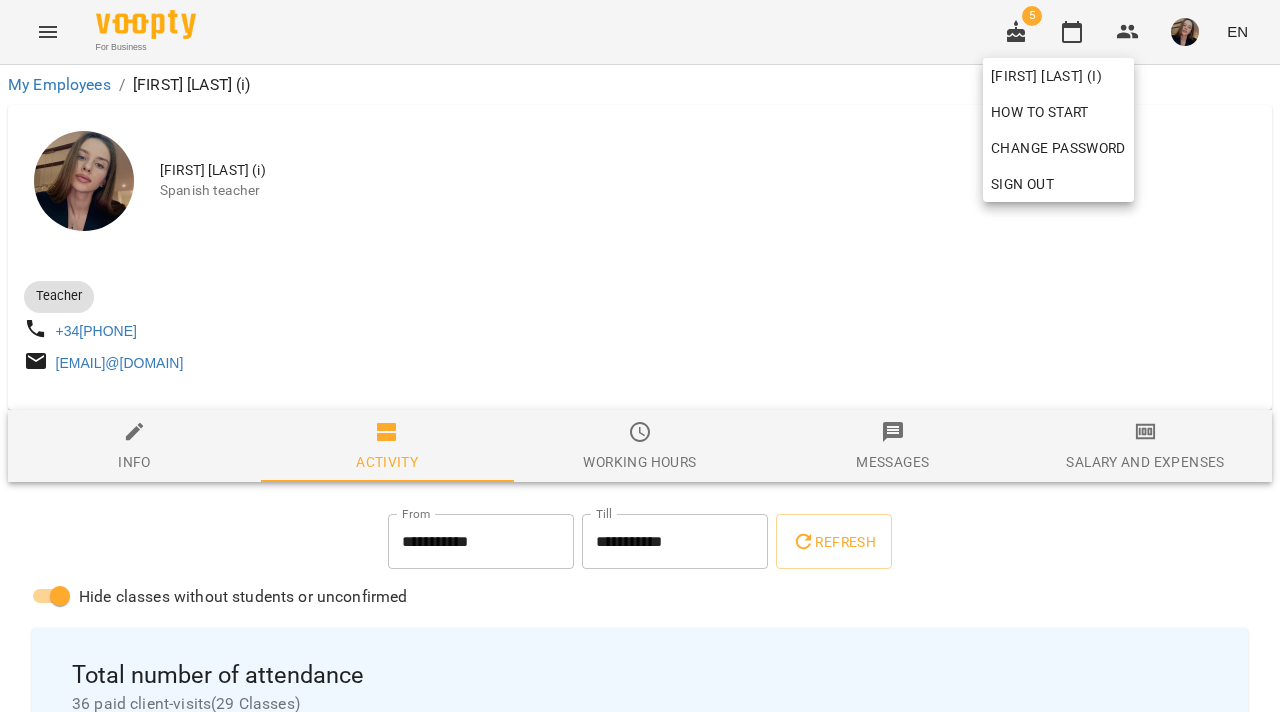 click at bounding box center (640, 356) 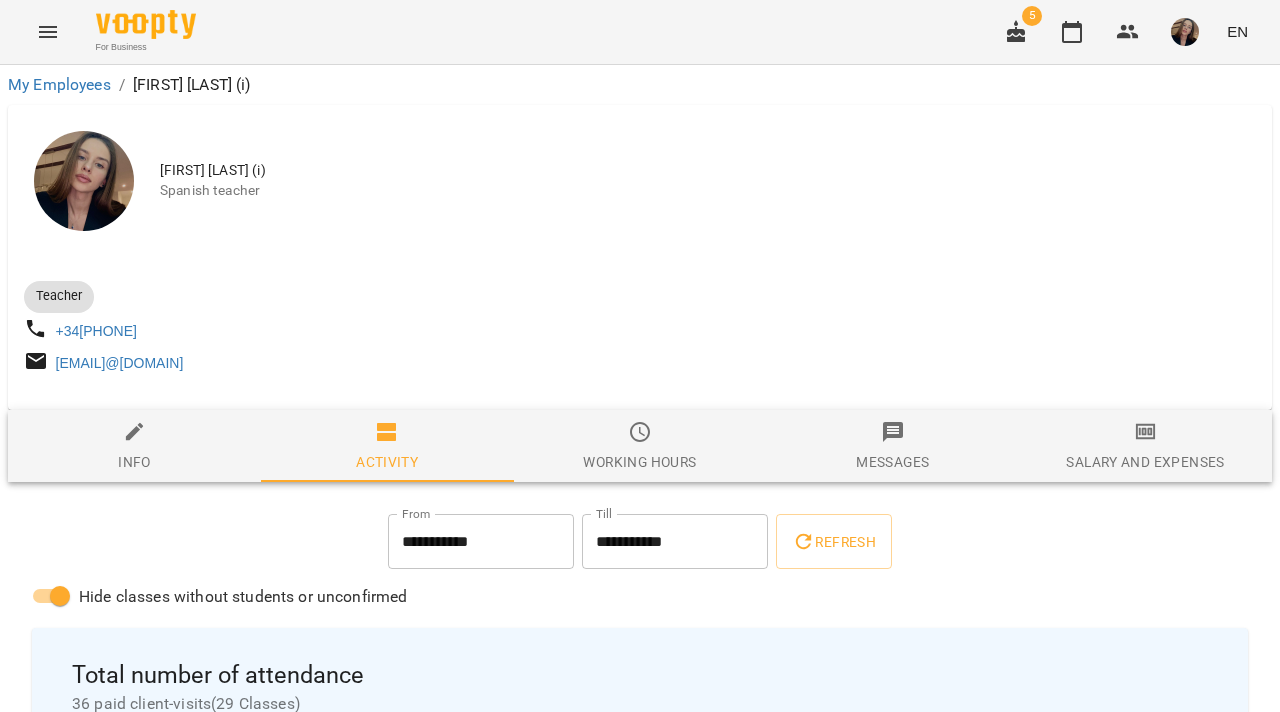 click on "Working hours" at bounding box center [640, 447] 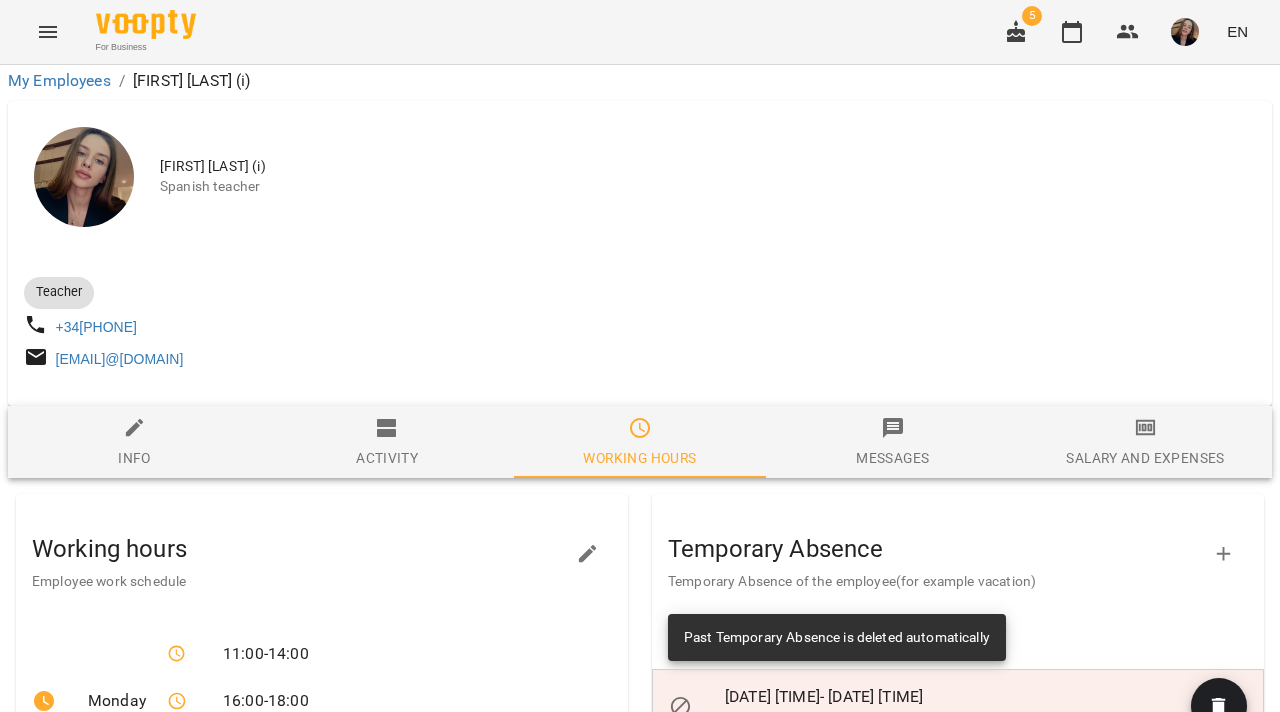scroll, scrollTop: 337, scrollLeft: 0, axis: vertical 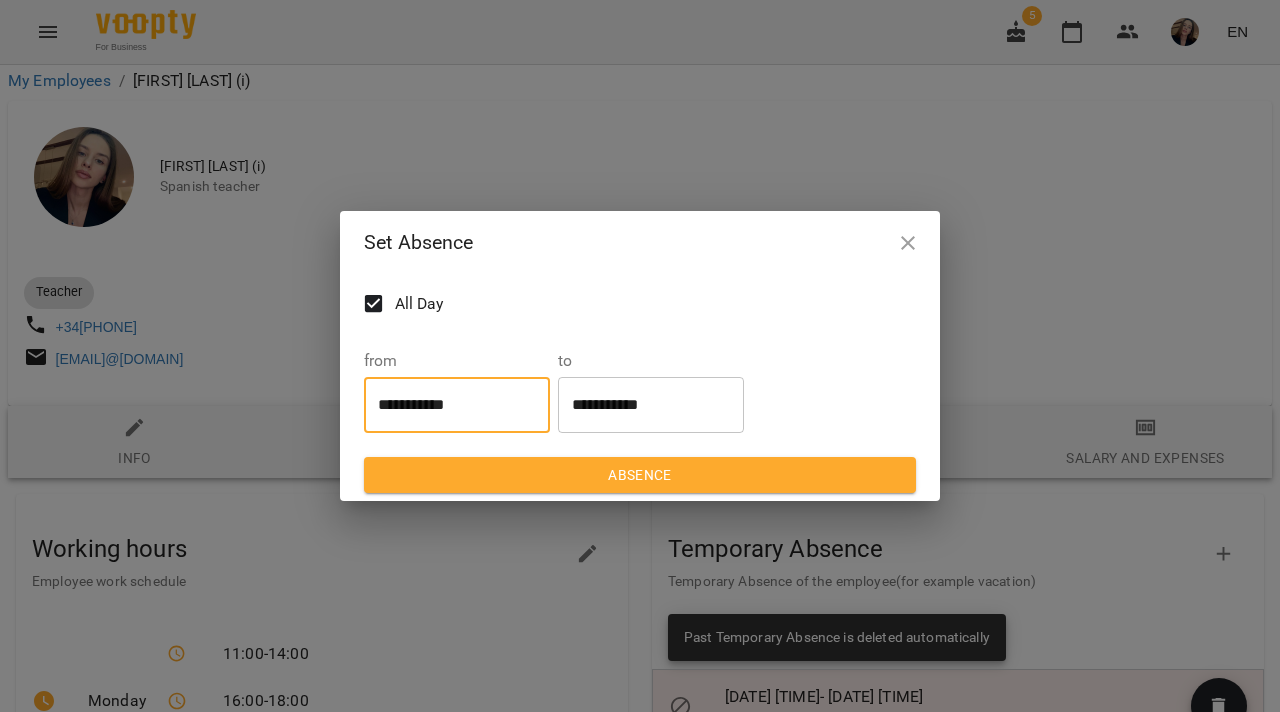 click on "**********" at bounding box center (457, 405) 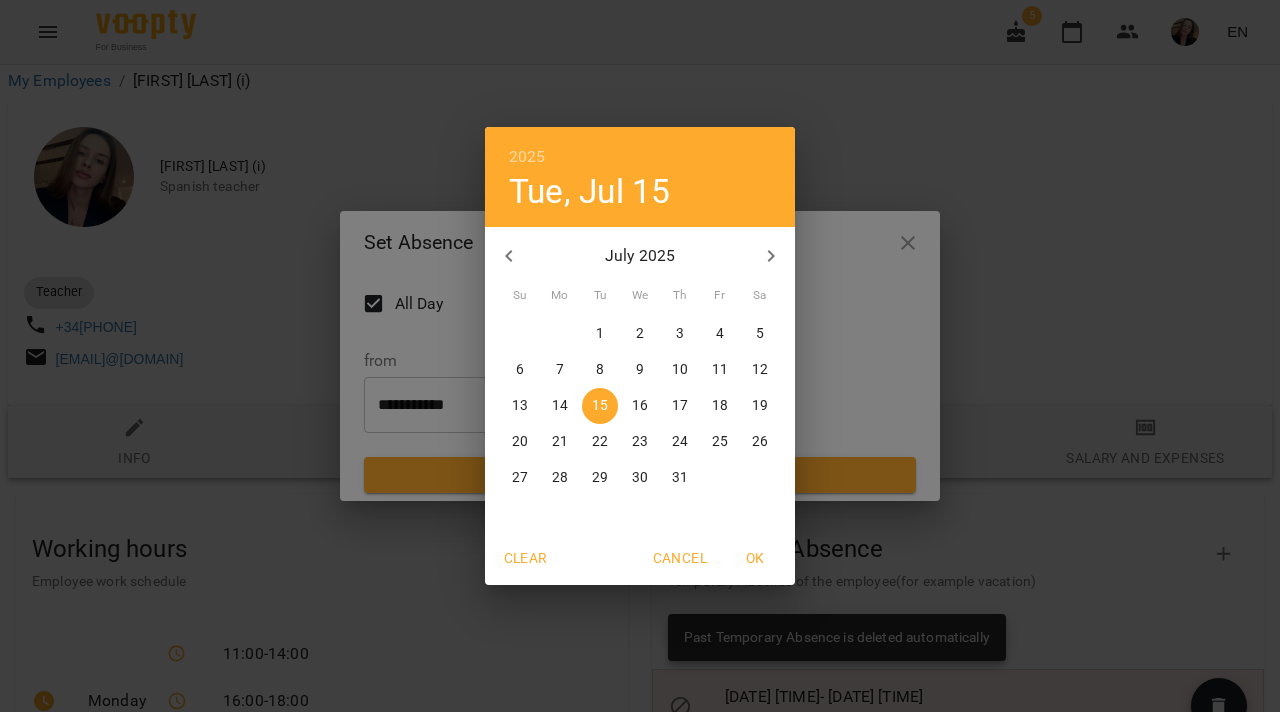 click on "Cancel" at bounding box center [680, 558] 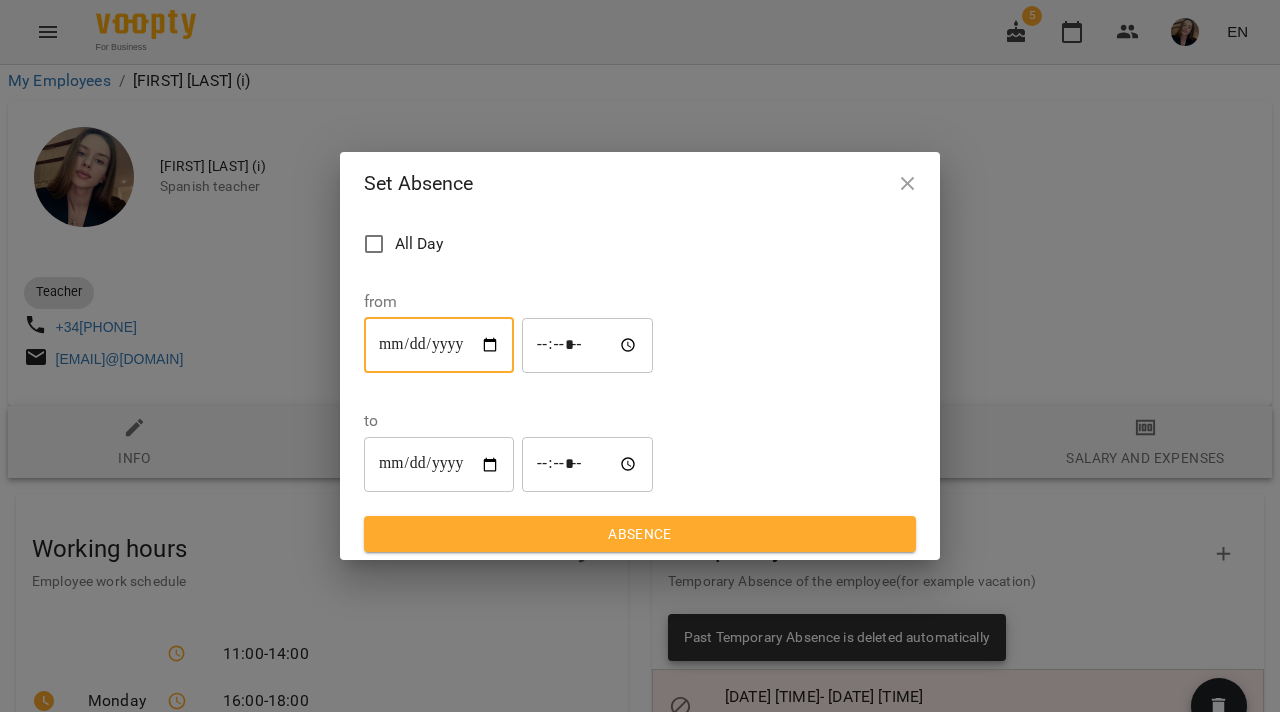 click on "**********" at bounding box center [439, 345] 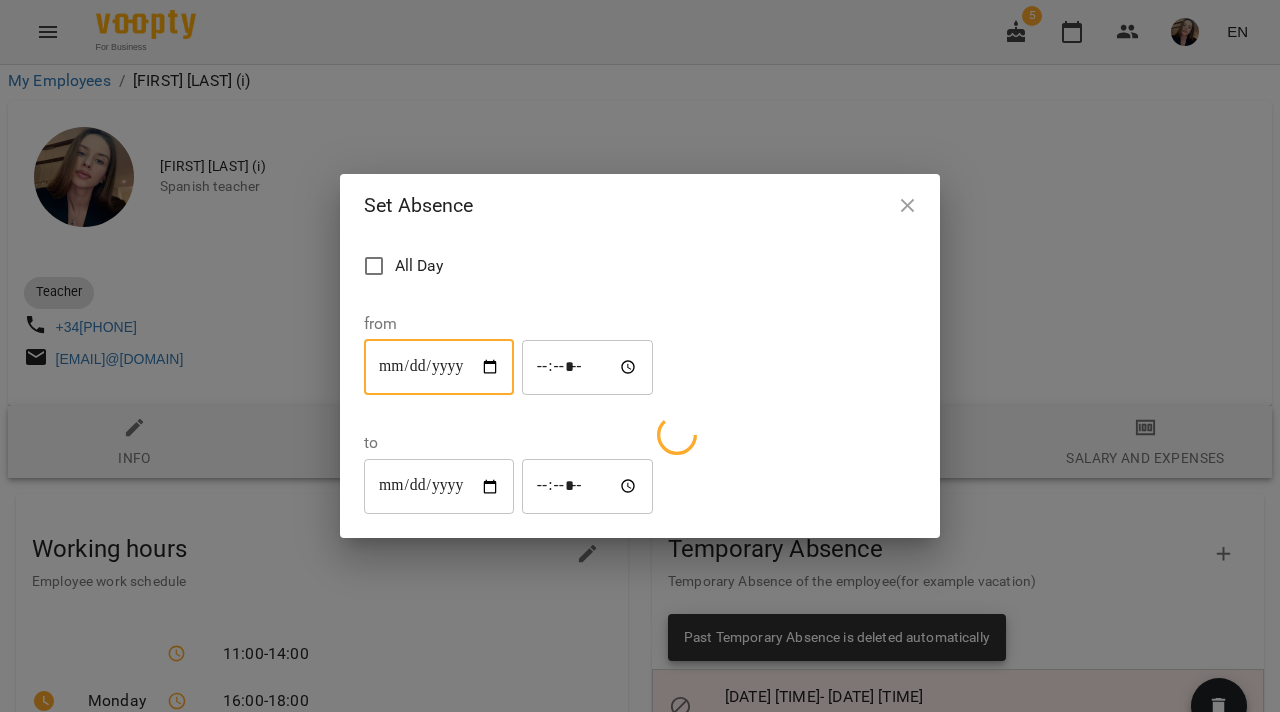 type on "**********" 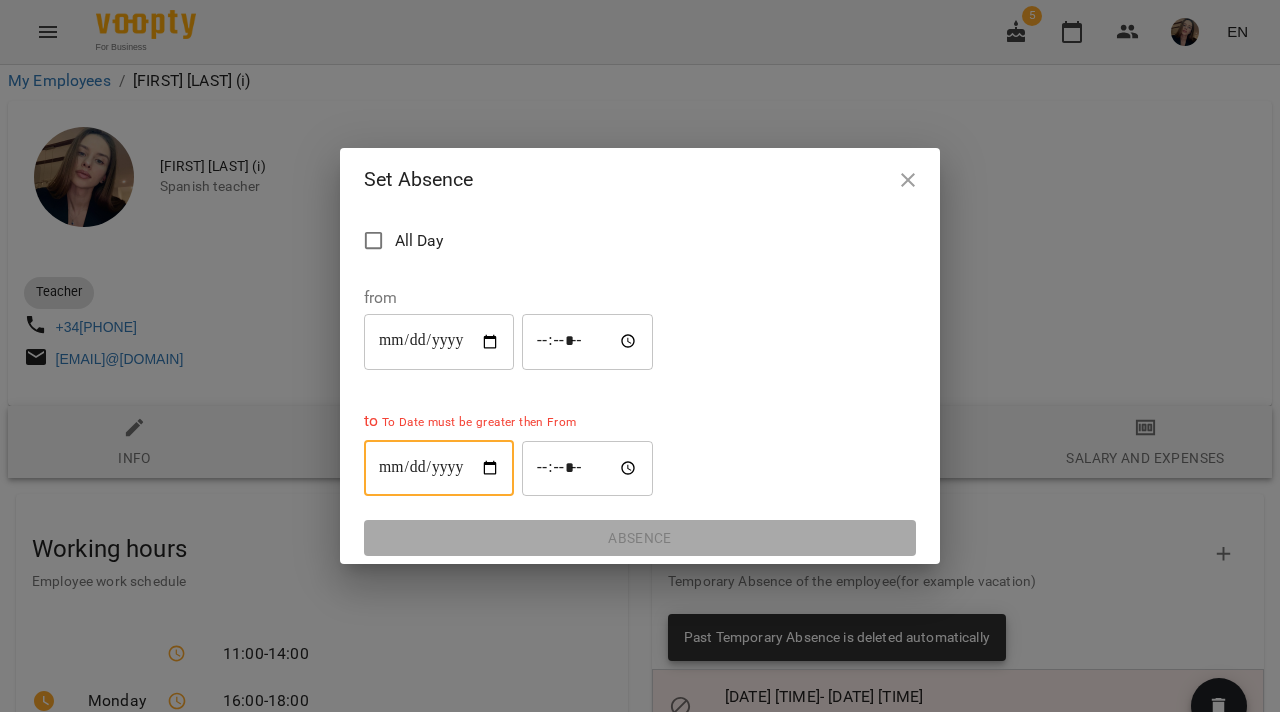 click on "**********" at bounding box center [439, 468] 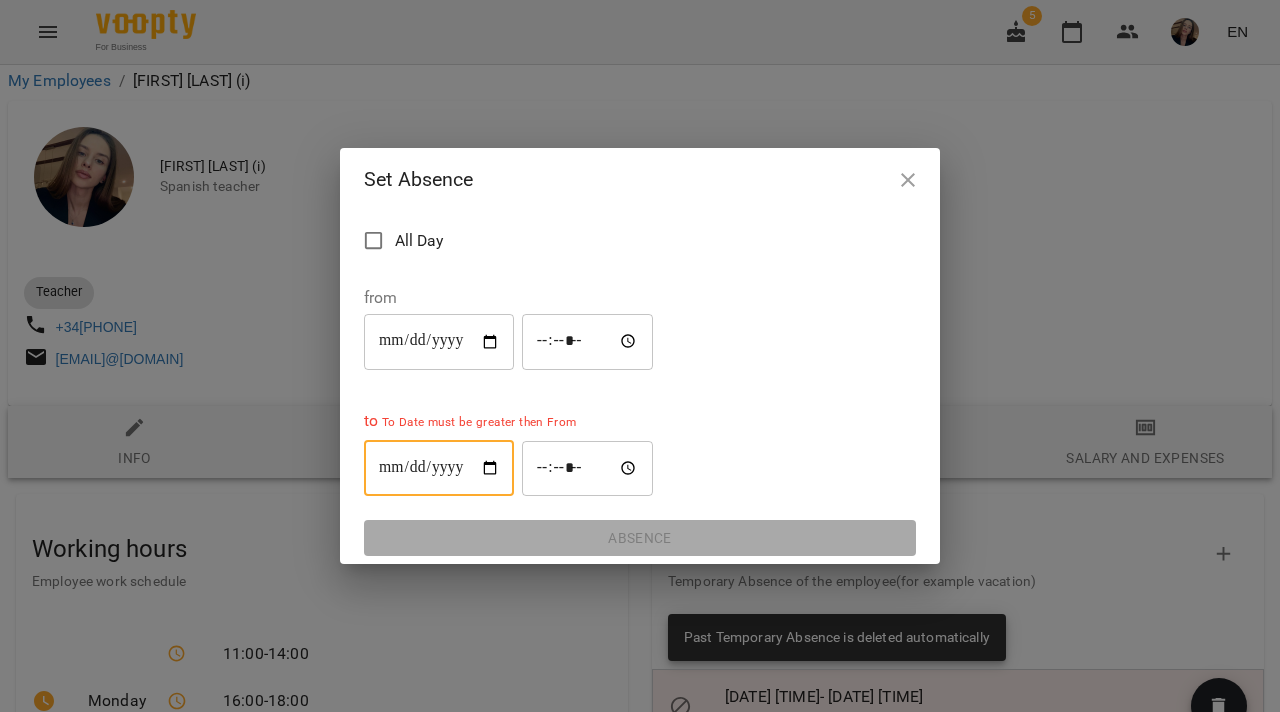 type on "**********" 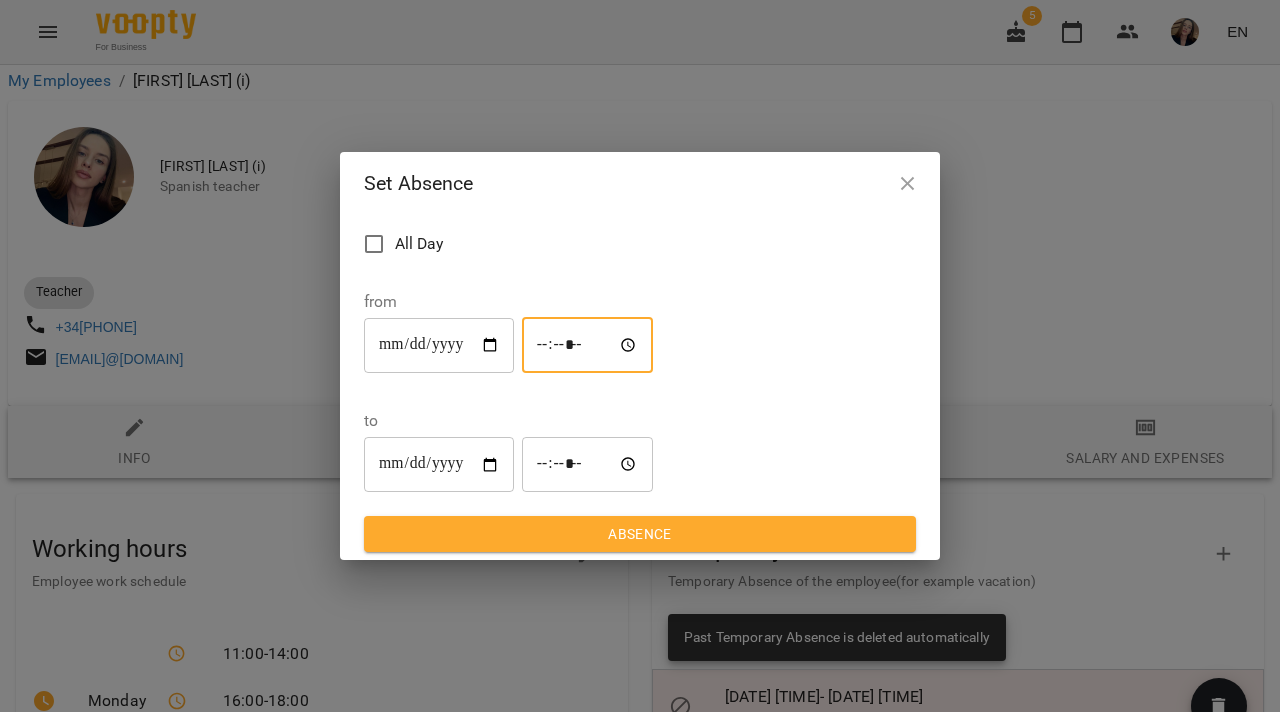 click on "*****" at bounding box center (588, 345) 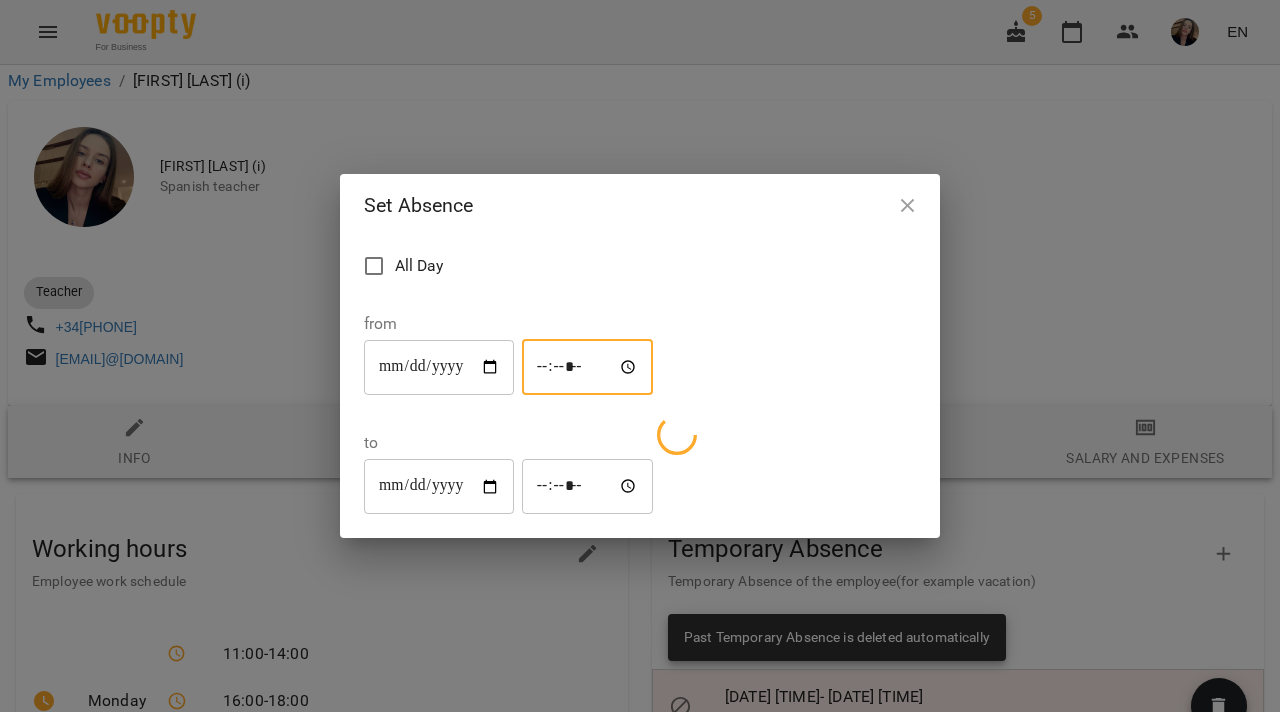 type on "*****" 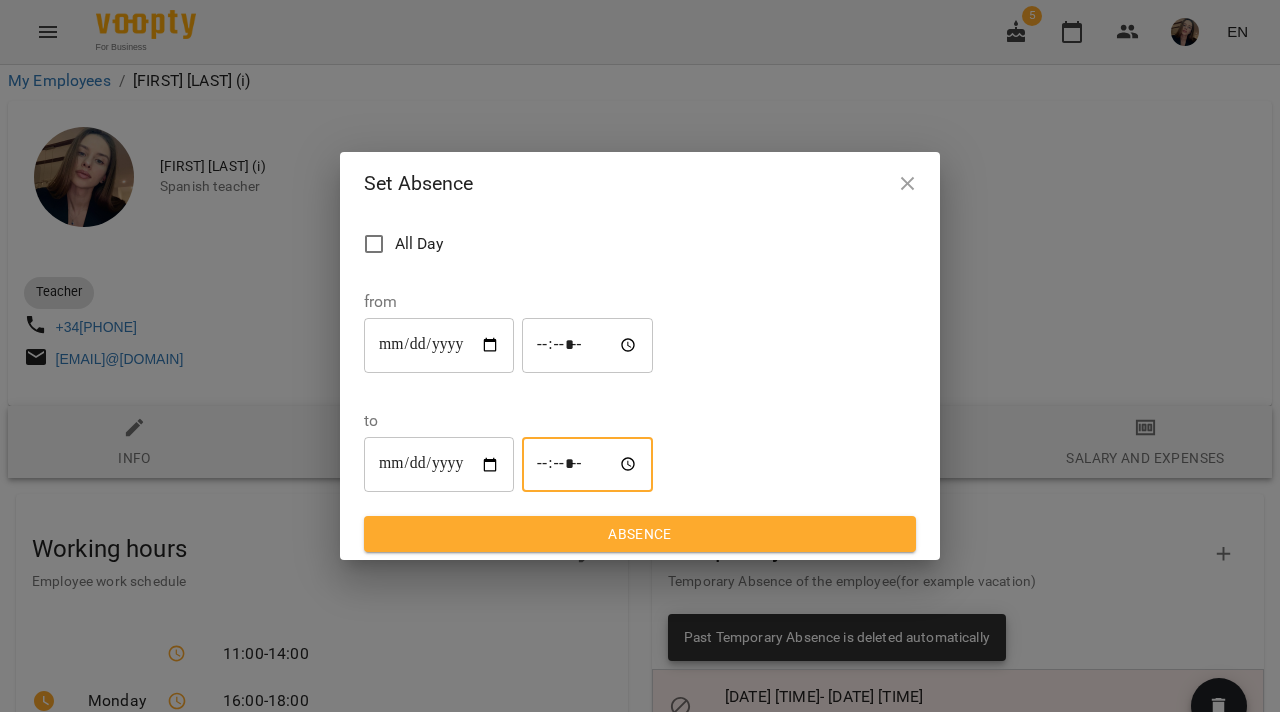 click on "*****" at bounding box center [588, 465] 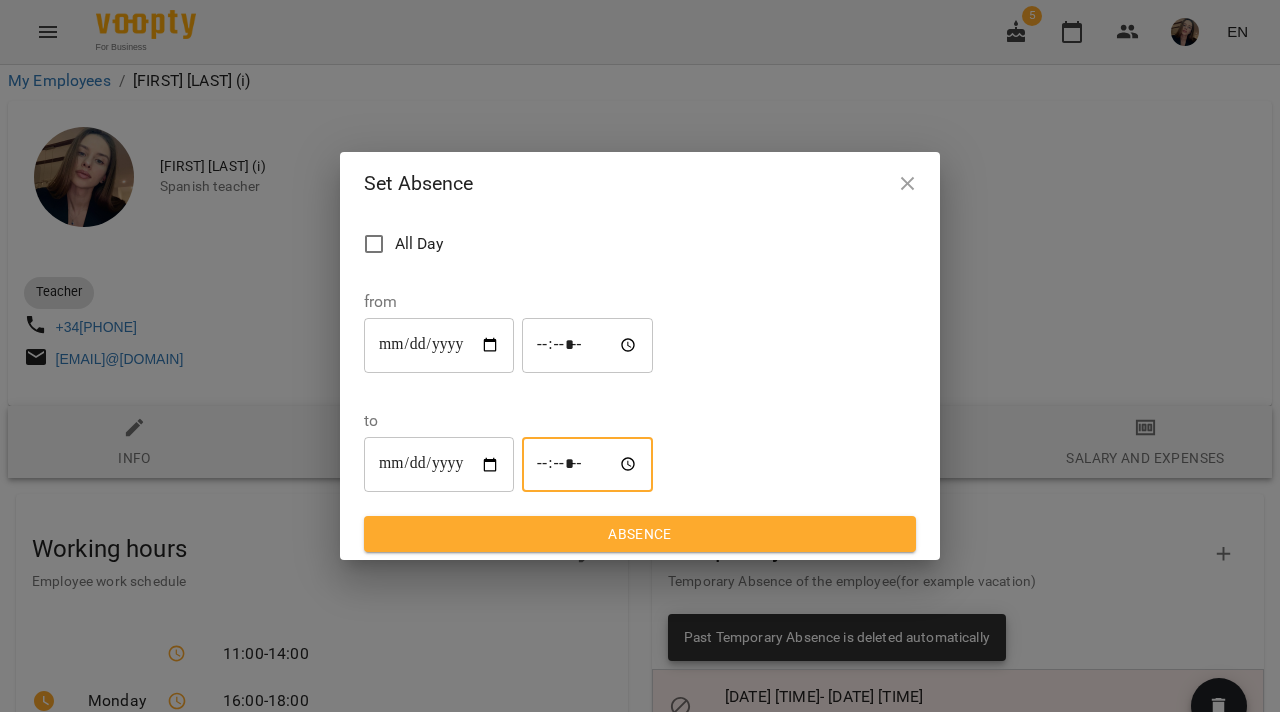 type on "*****" 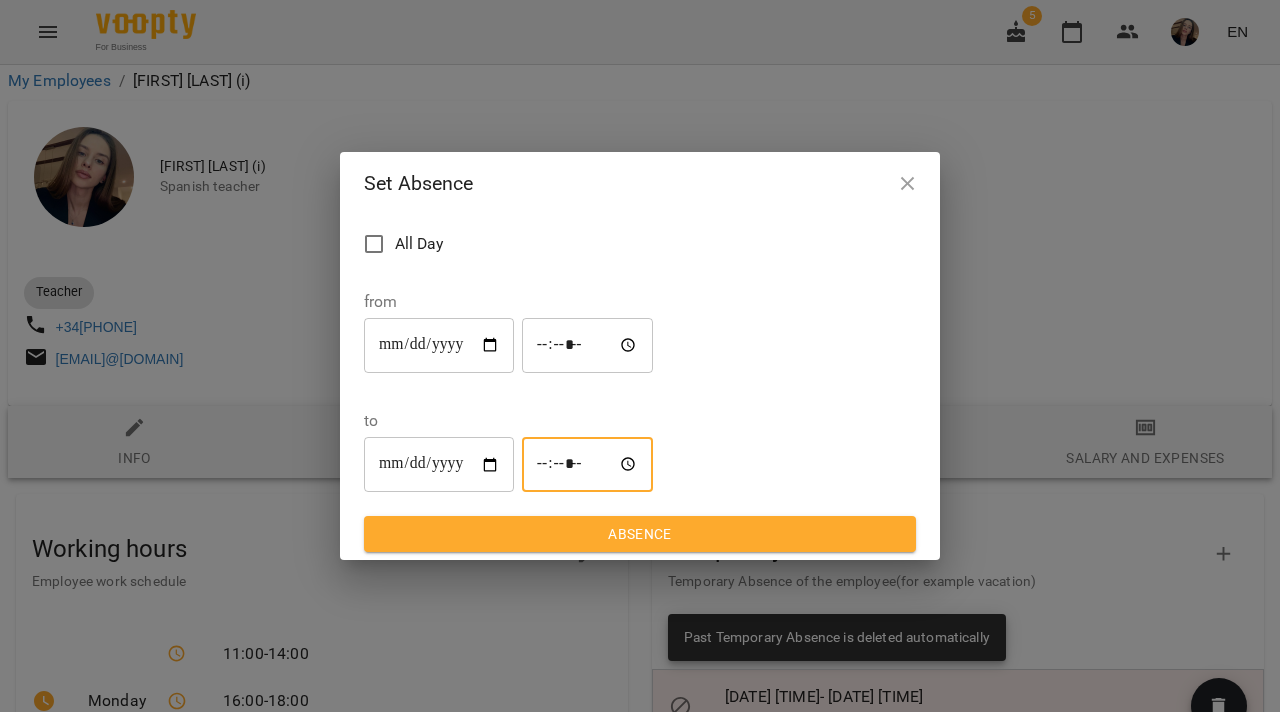 click on "Absence" at bounding box center [640, 534] 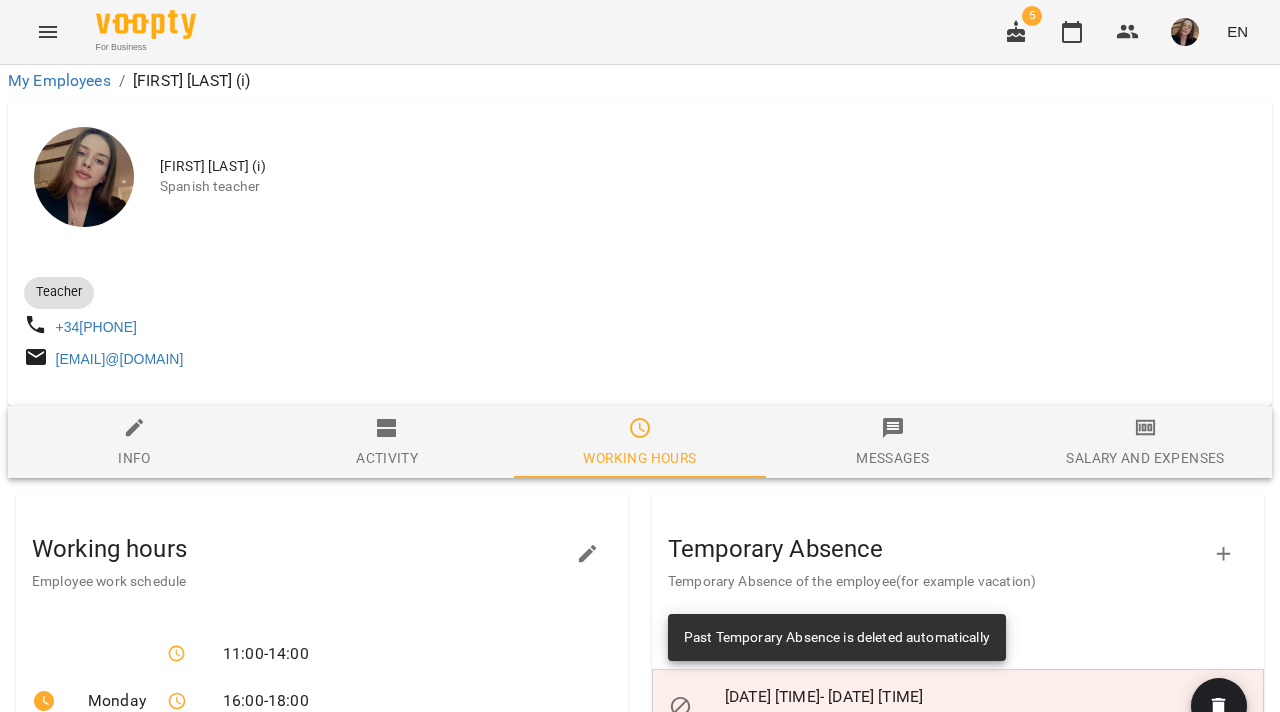 scroll, scrollTop: 0, scrollLeft: 0, axis: both 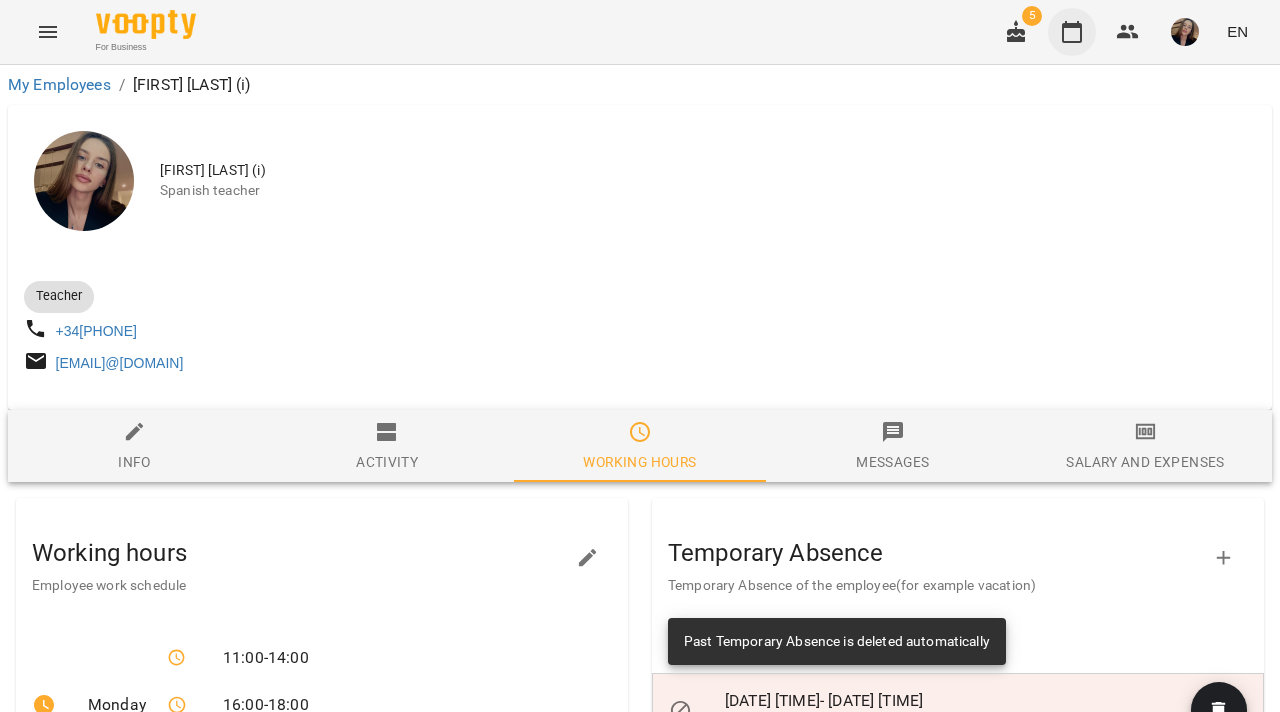 click 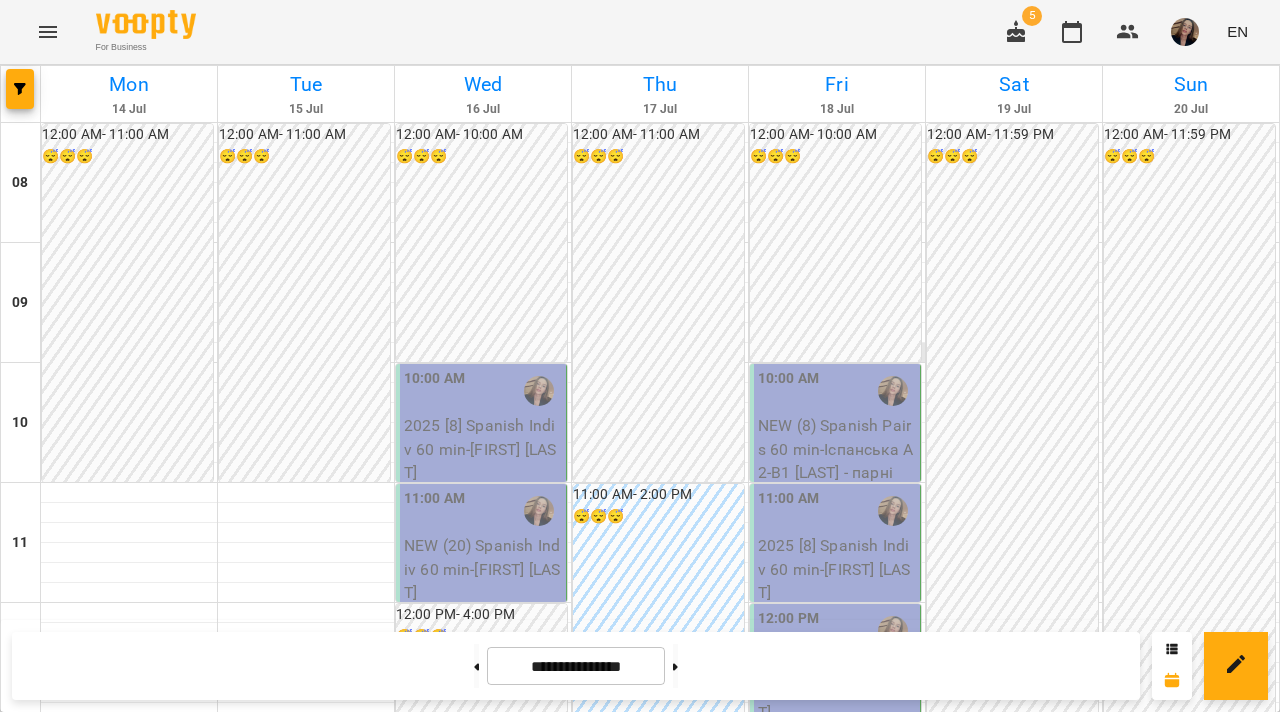 scroll, scrollTop: 0, scrollLeft: 0, axis: both 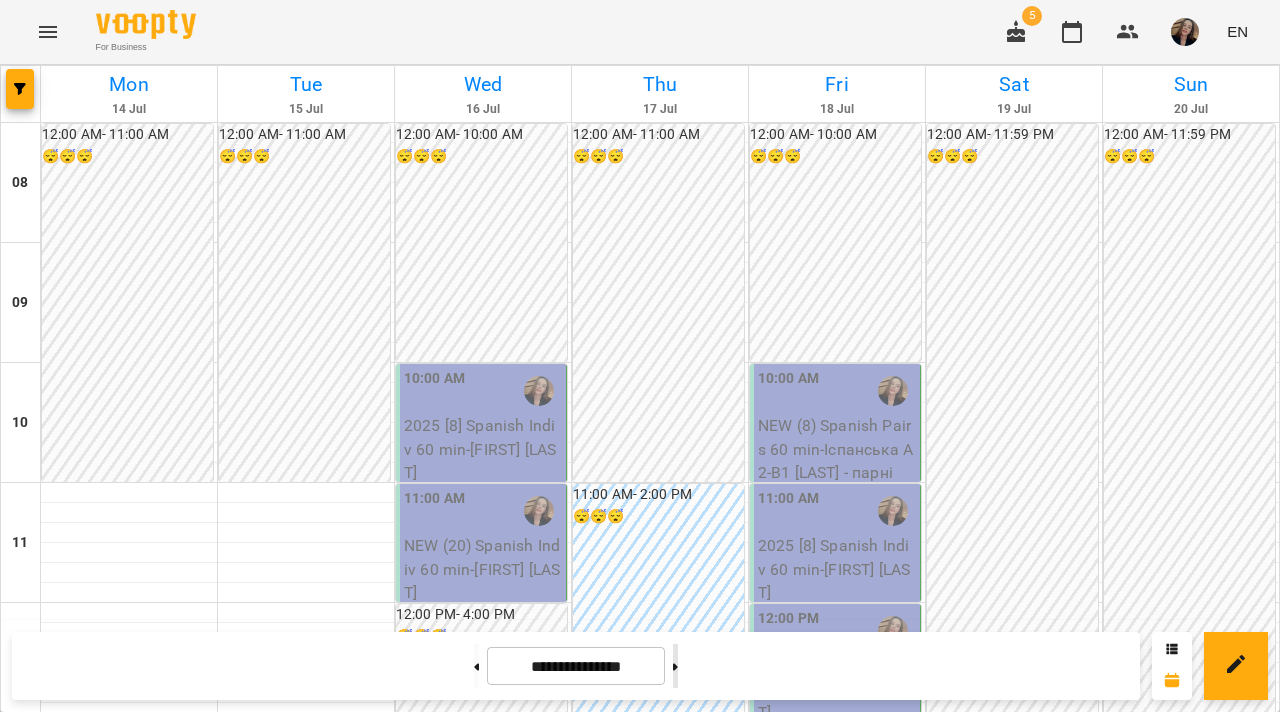 click at bounding box center [675, 666] 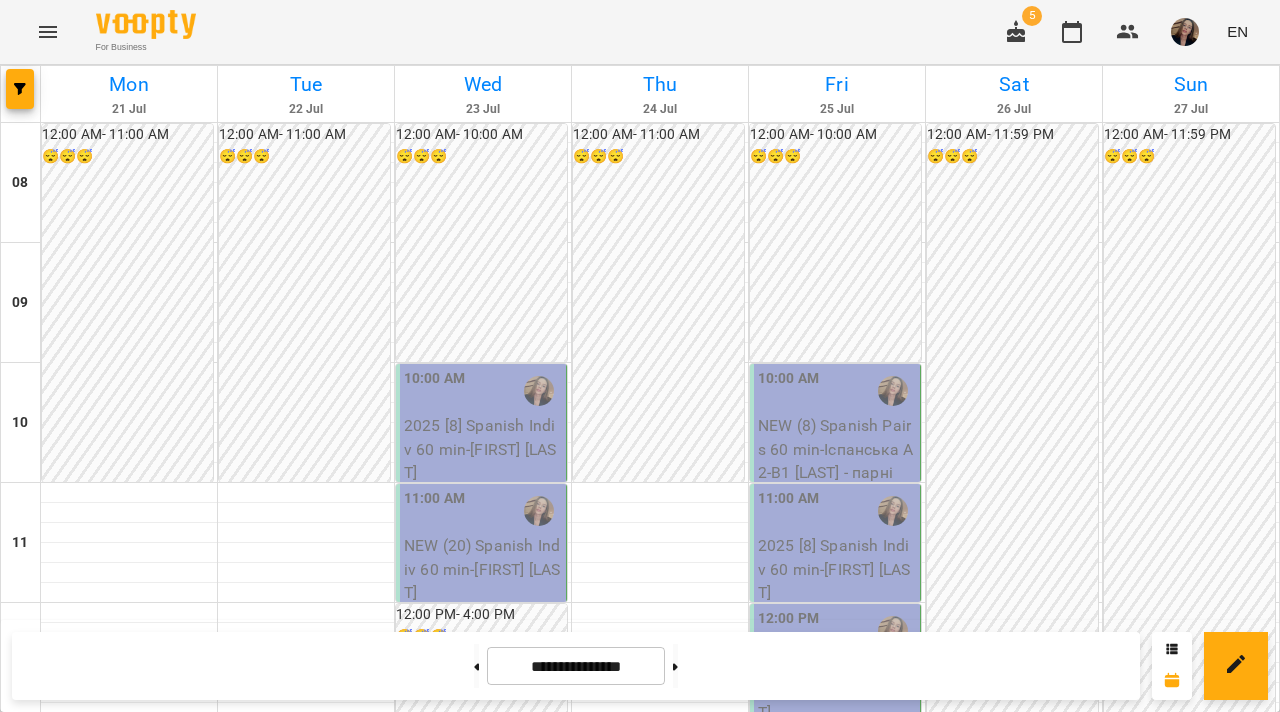 scroll, scrollTop: 910, scrollLeft: 0, axis: vertical 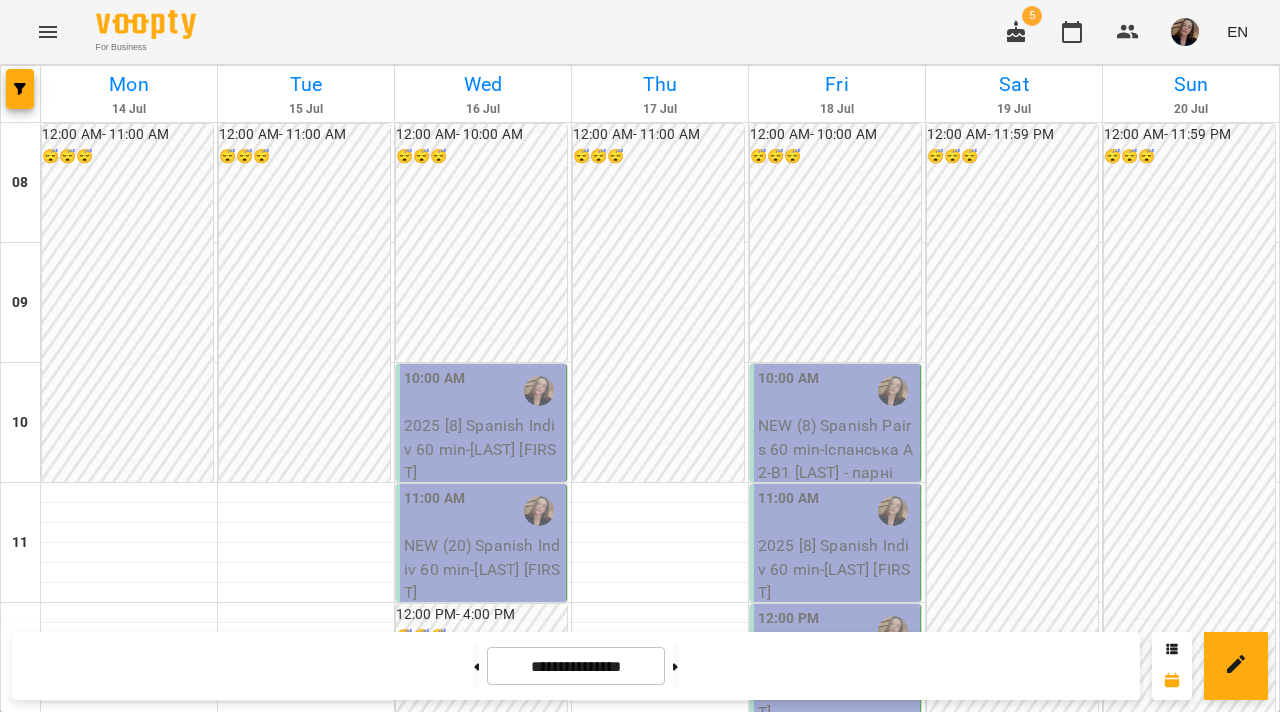 click on "[FIRST] [LAST]" at bounding box center (276, 1265) 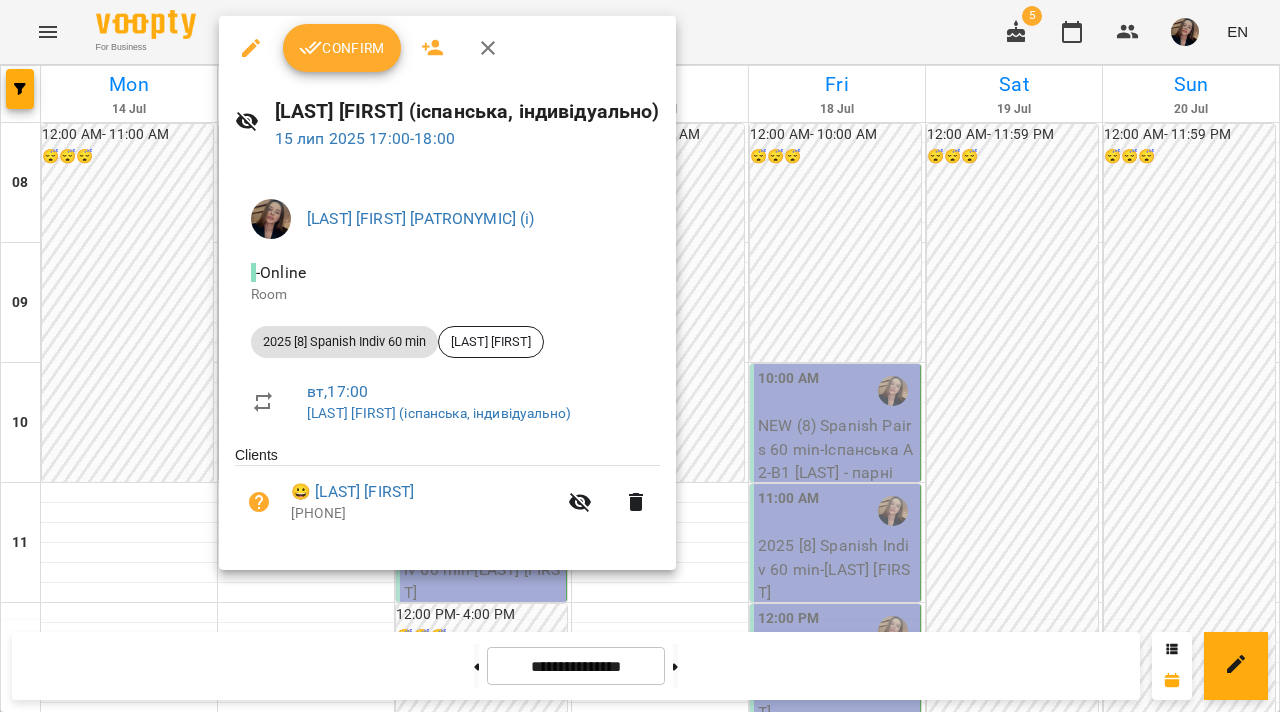 click at bounding box center (640, 356) 